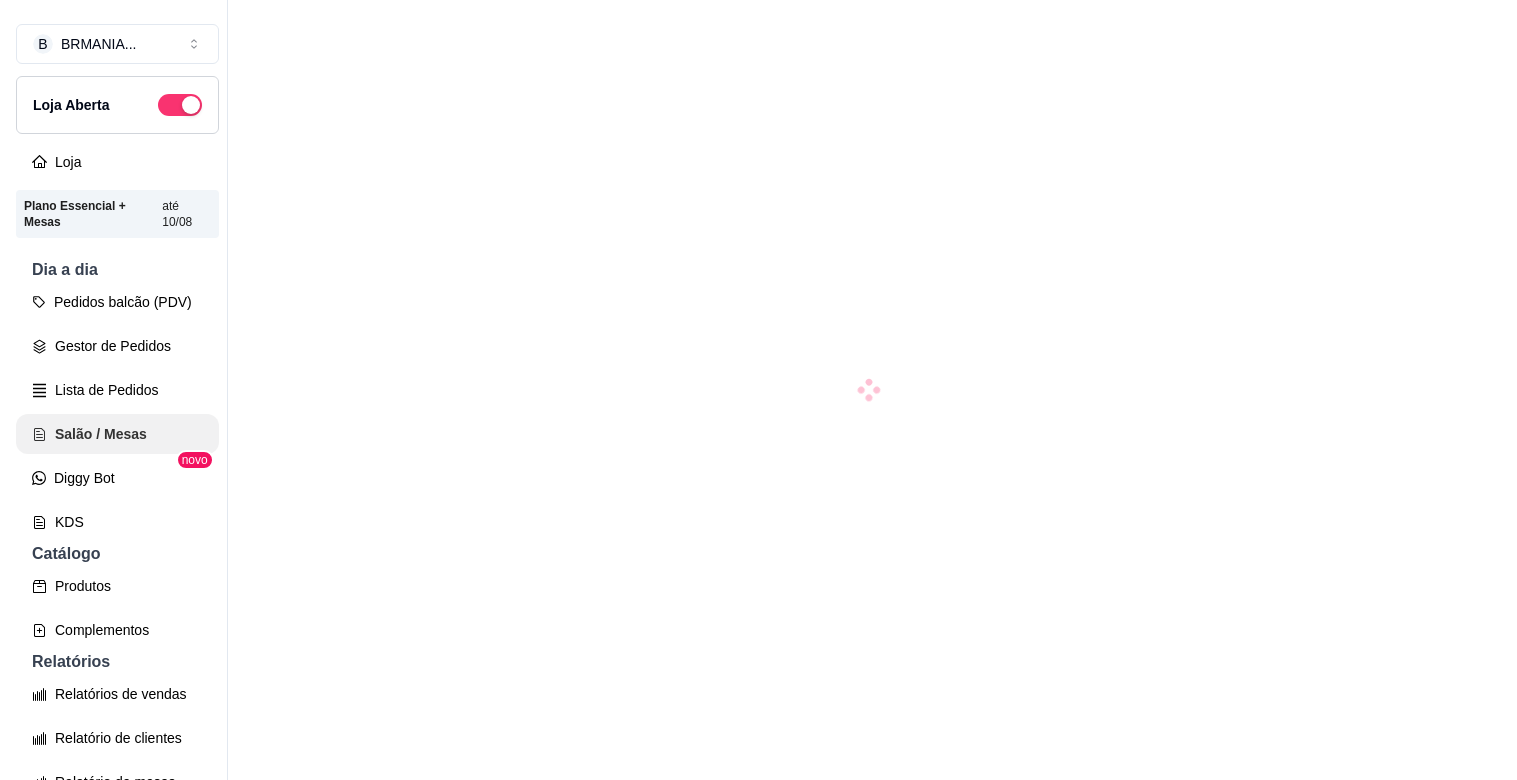 scroll, scrollTop: 0, scrollLeft: 0, axis: both 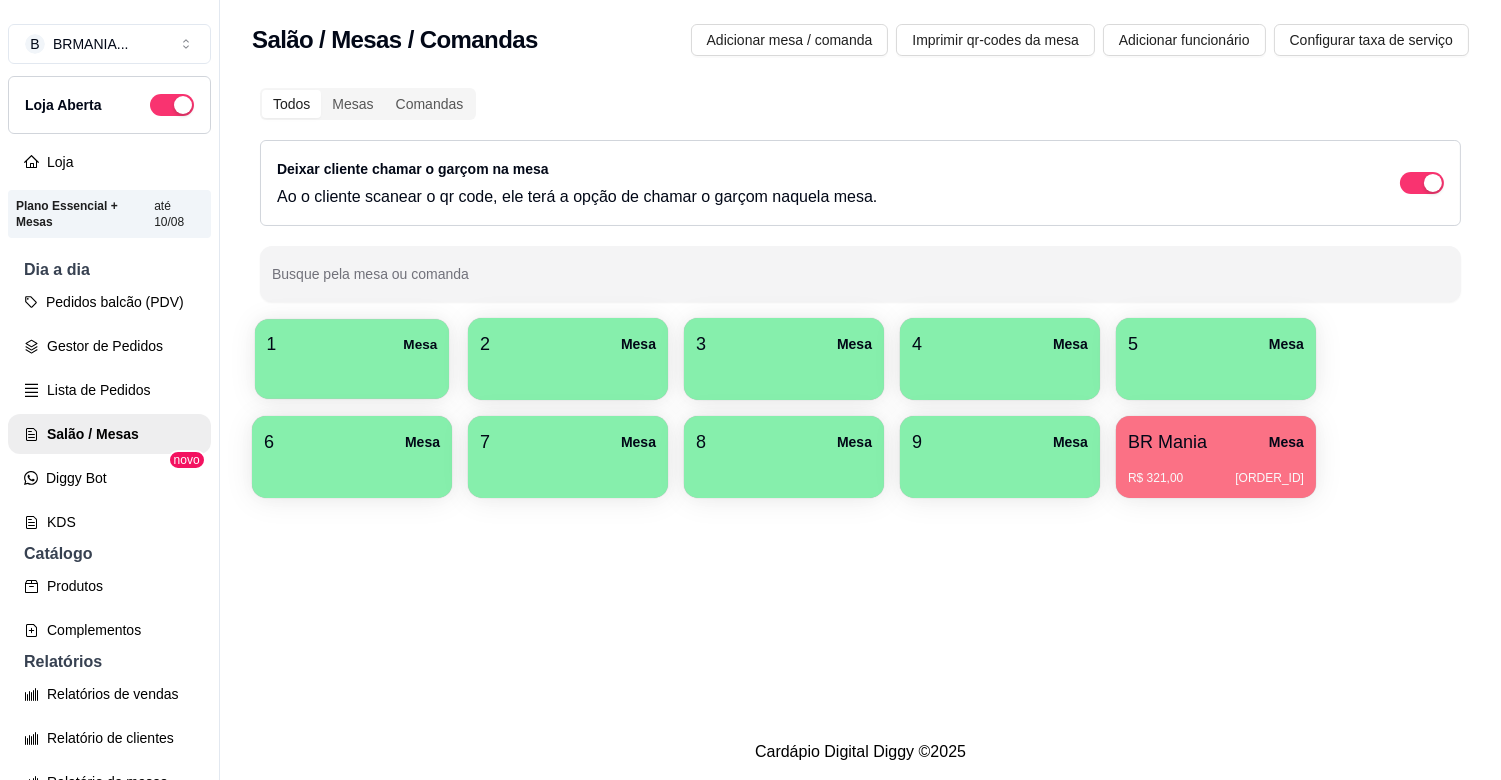 click on "1 Mesa" at bounding box center (352, 359) 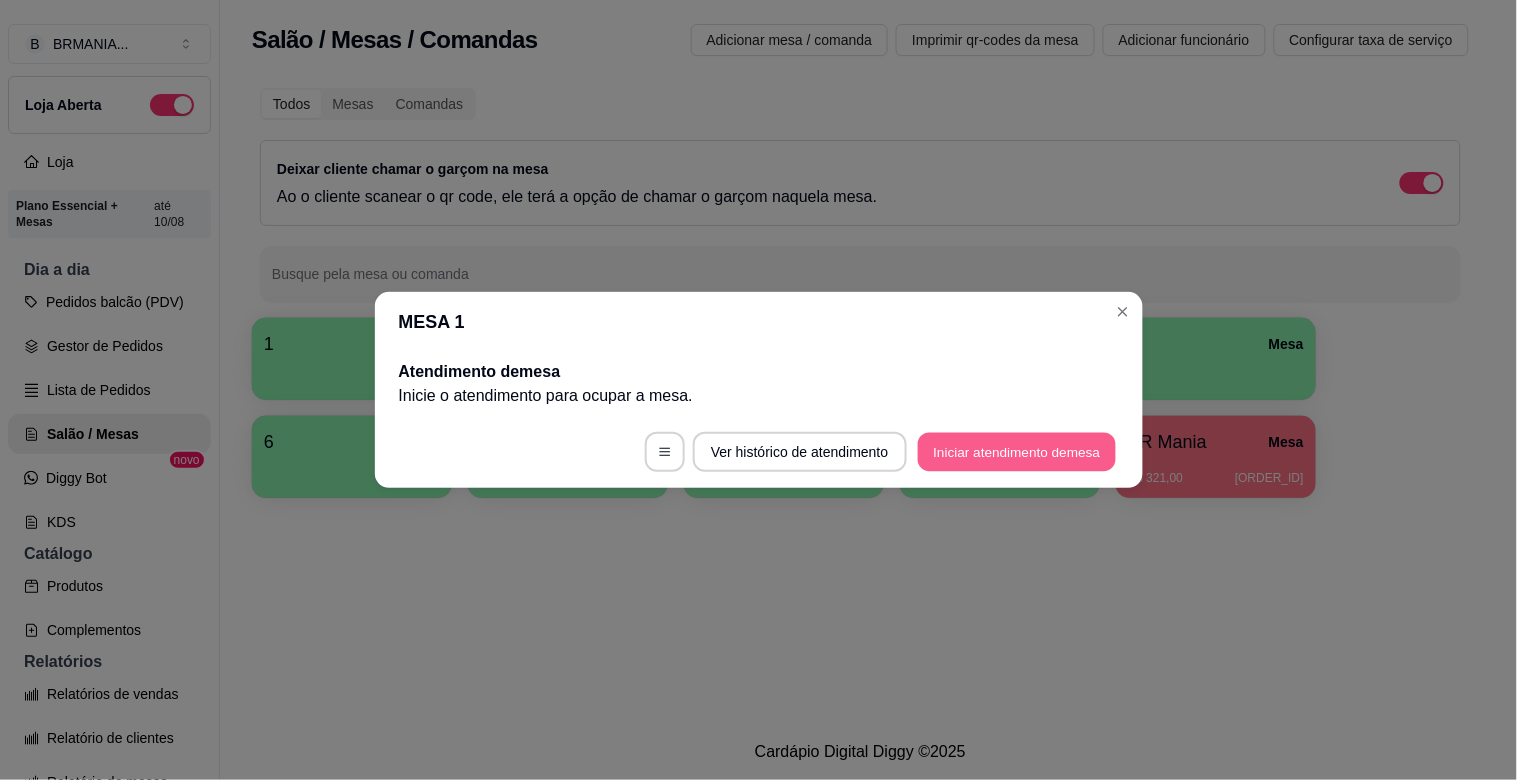 click on "Iniciar atendimento de  mesa" at bounding box center [1017, 452] 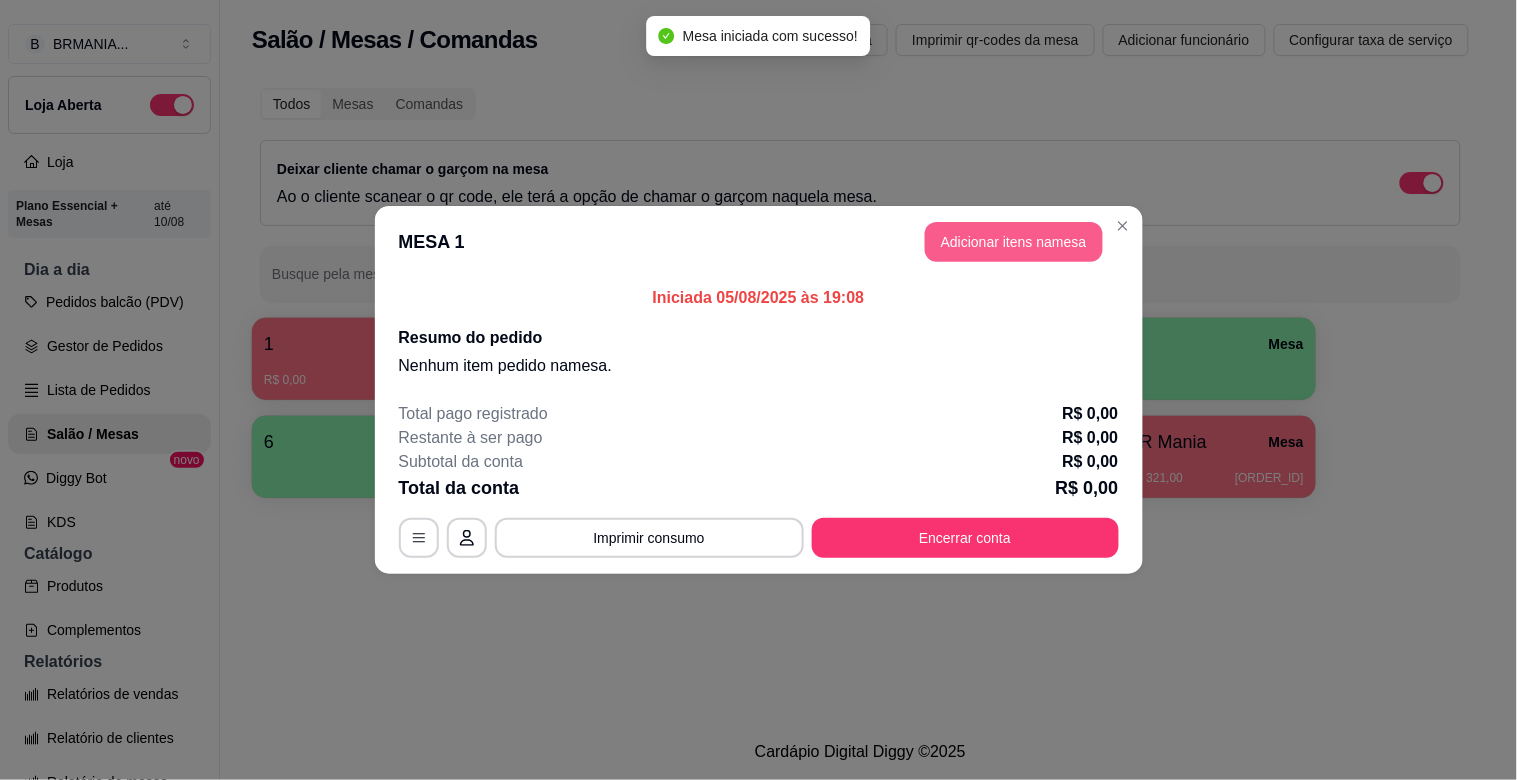 click on "Adicionar itens na  mesa" at bounding box center (1014, 242) 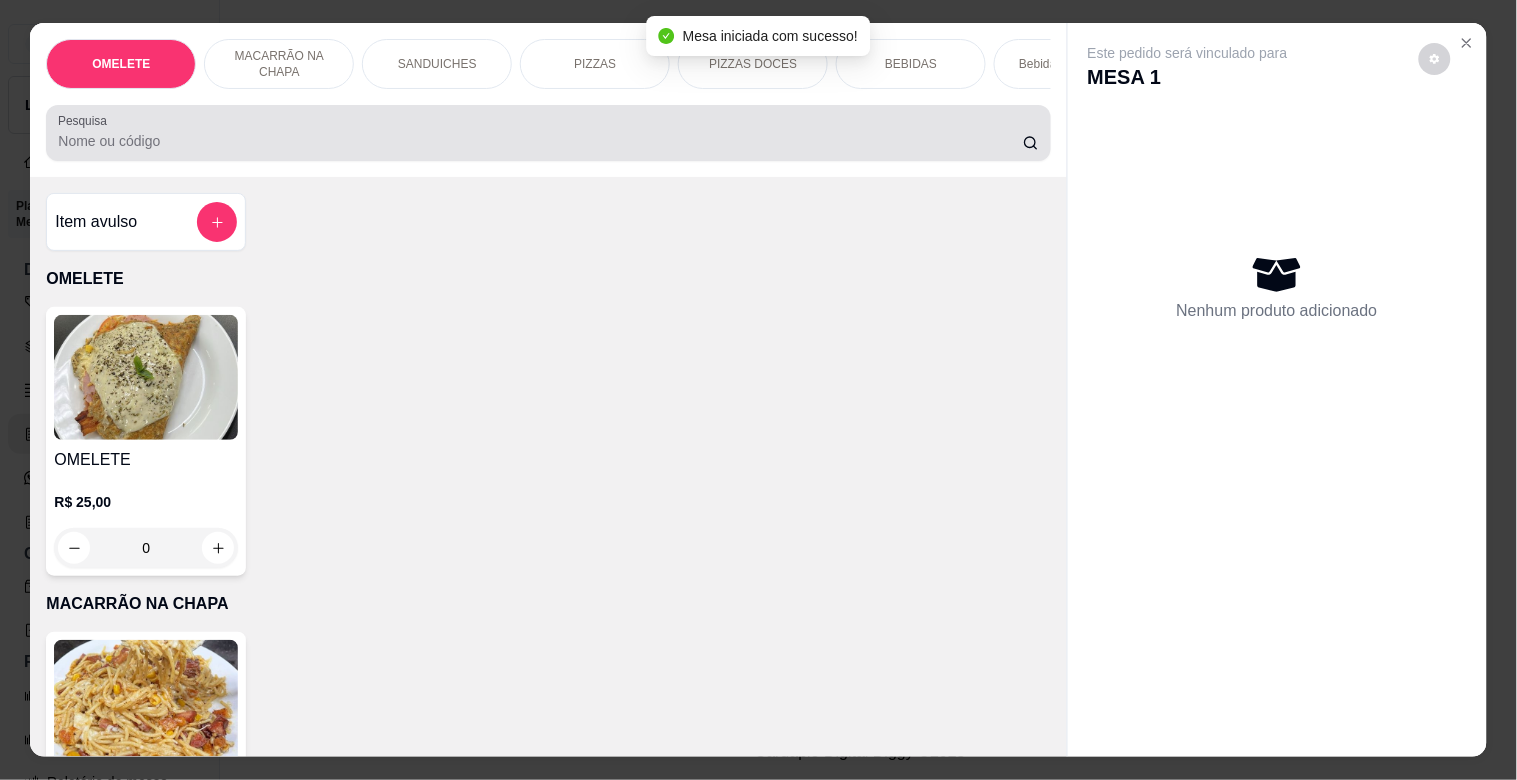 click on "Pesquisa" at bounding box center (540, 141) 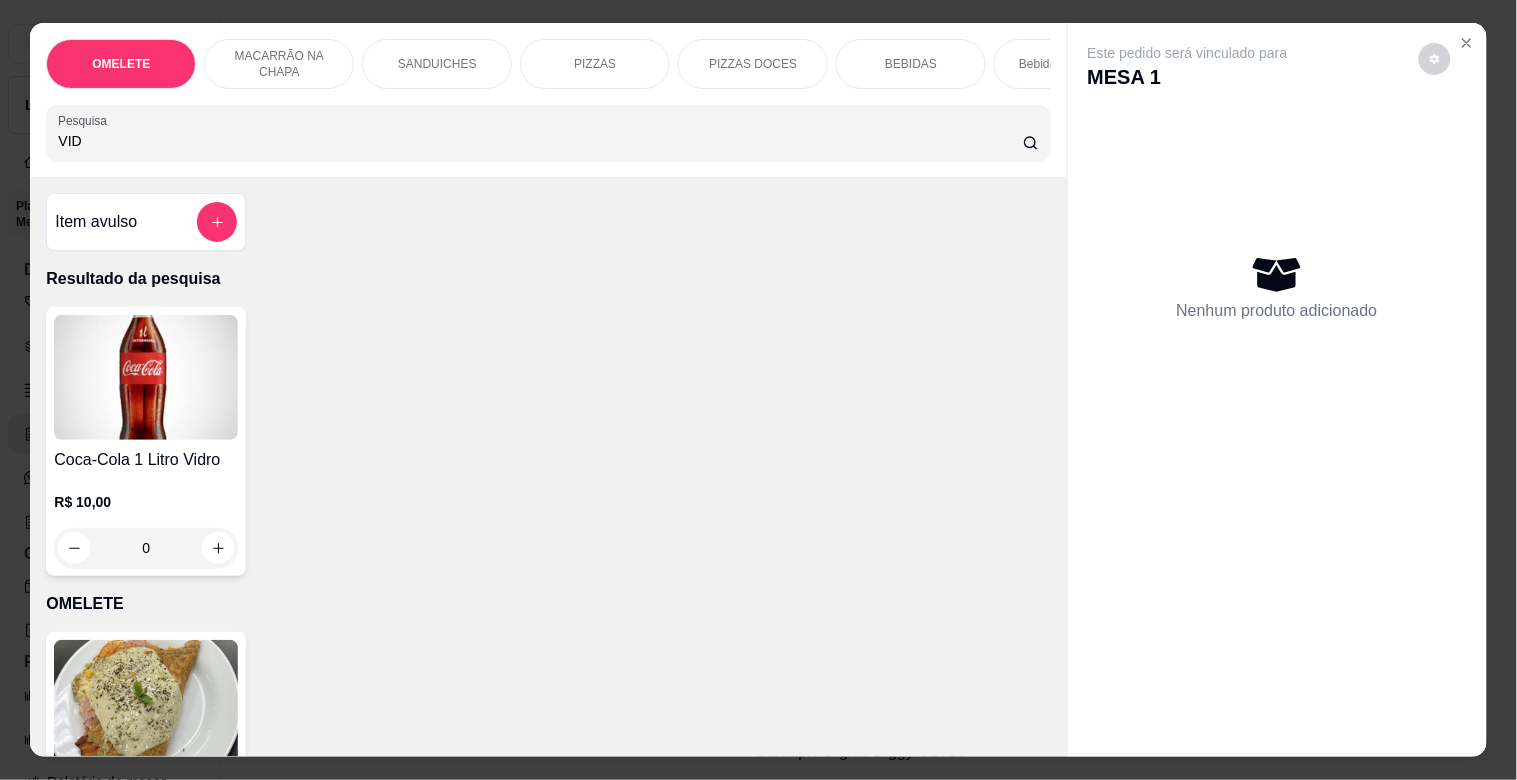 type on "VID" 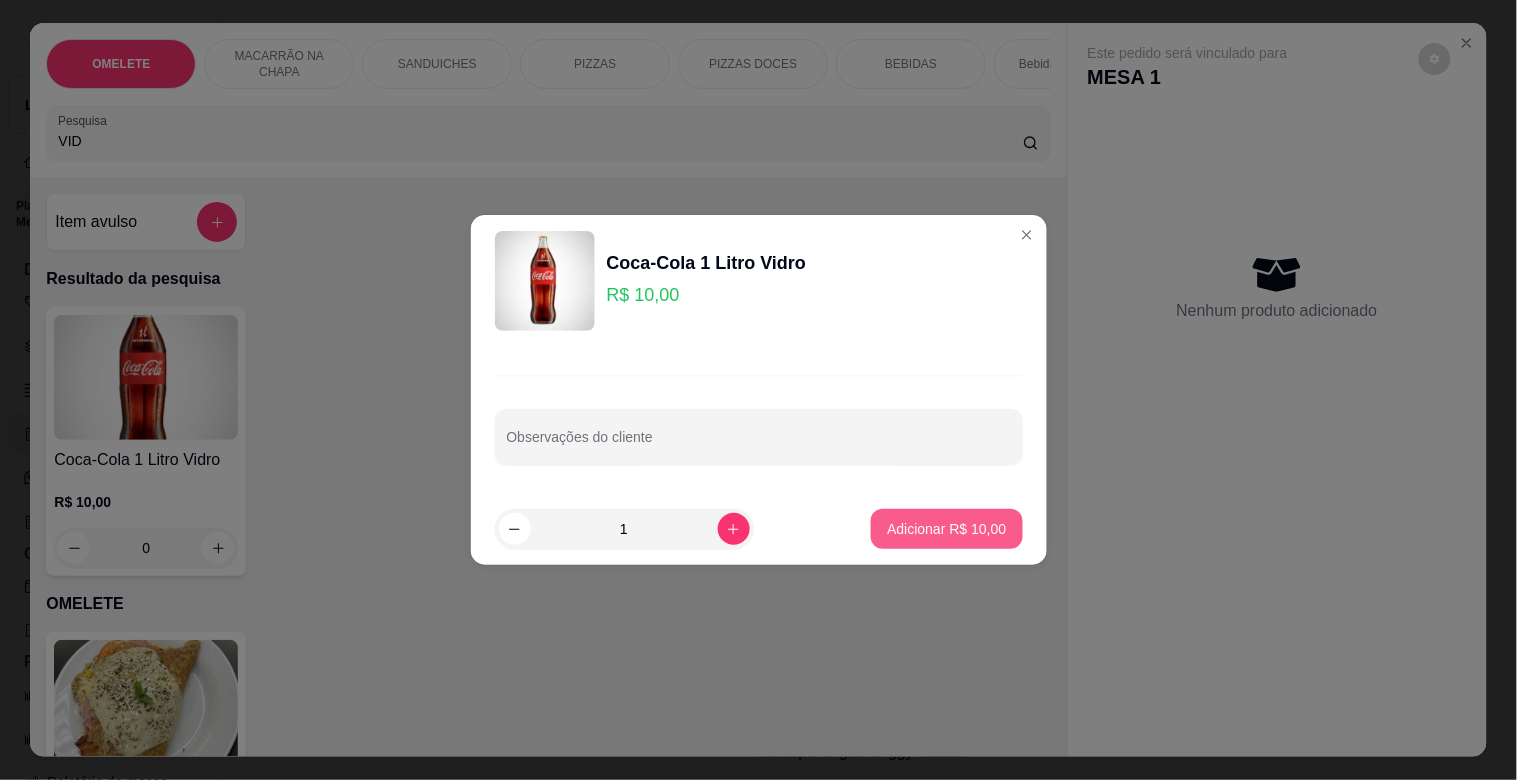 click on "Adicionar   R$ 10,00" at bounding box center [946, 529] 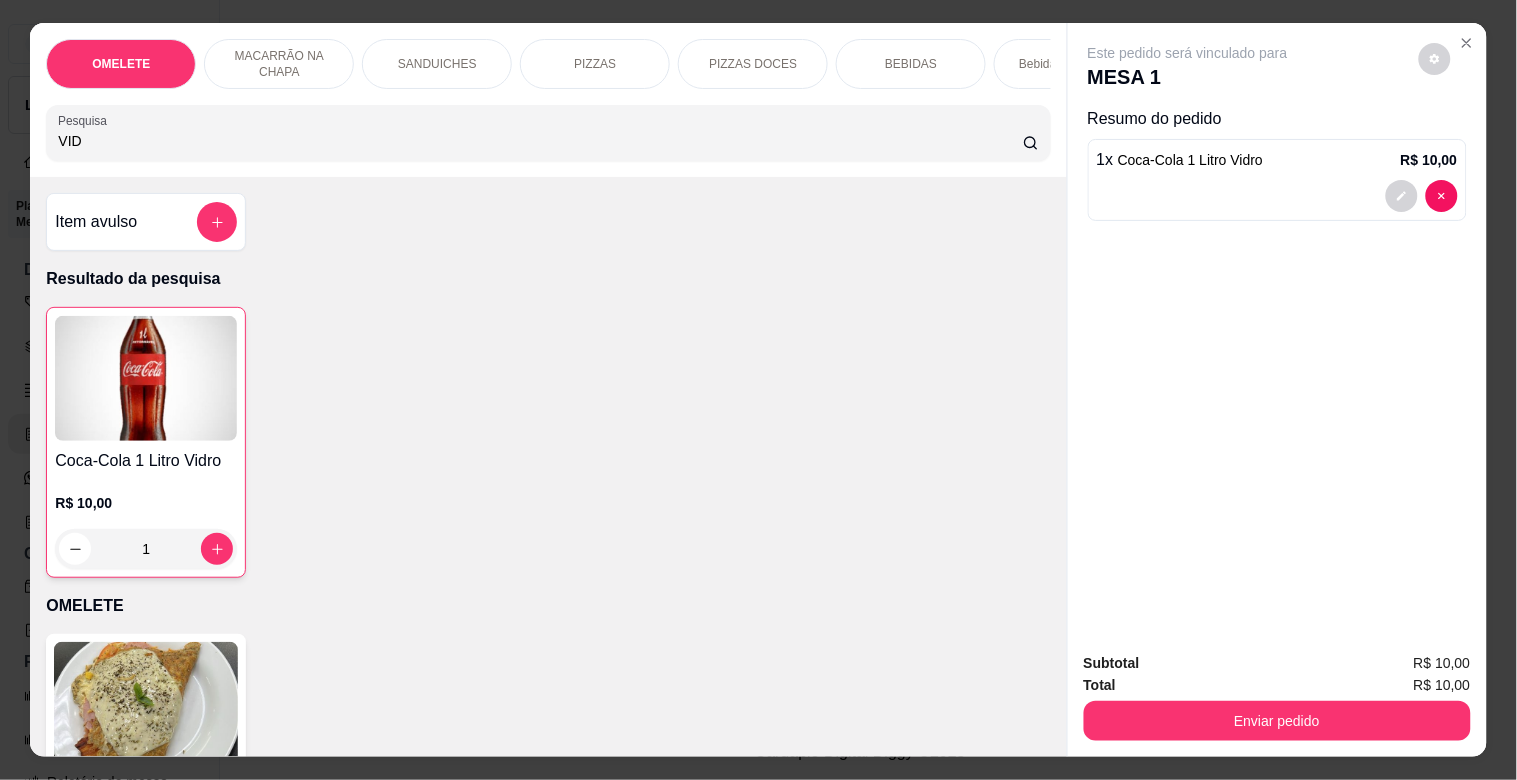 type on "1" 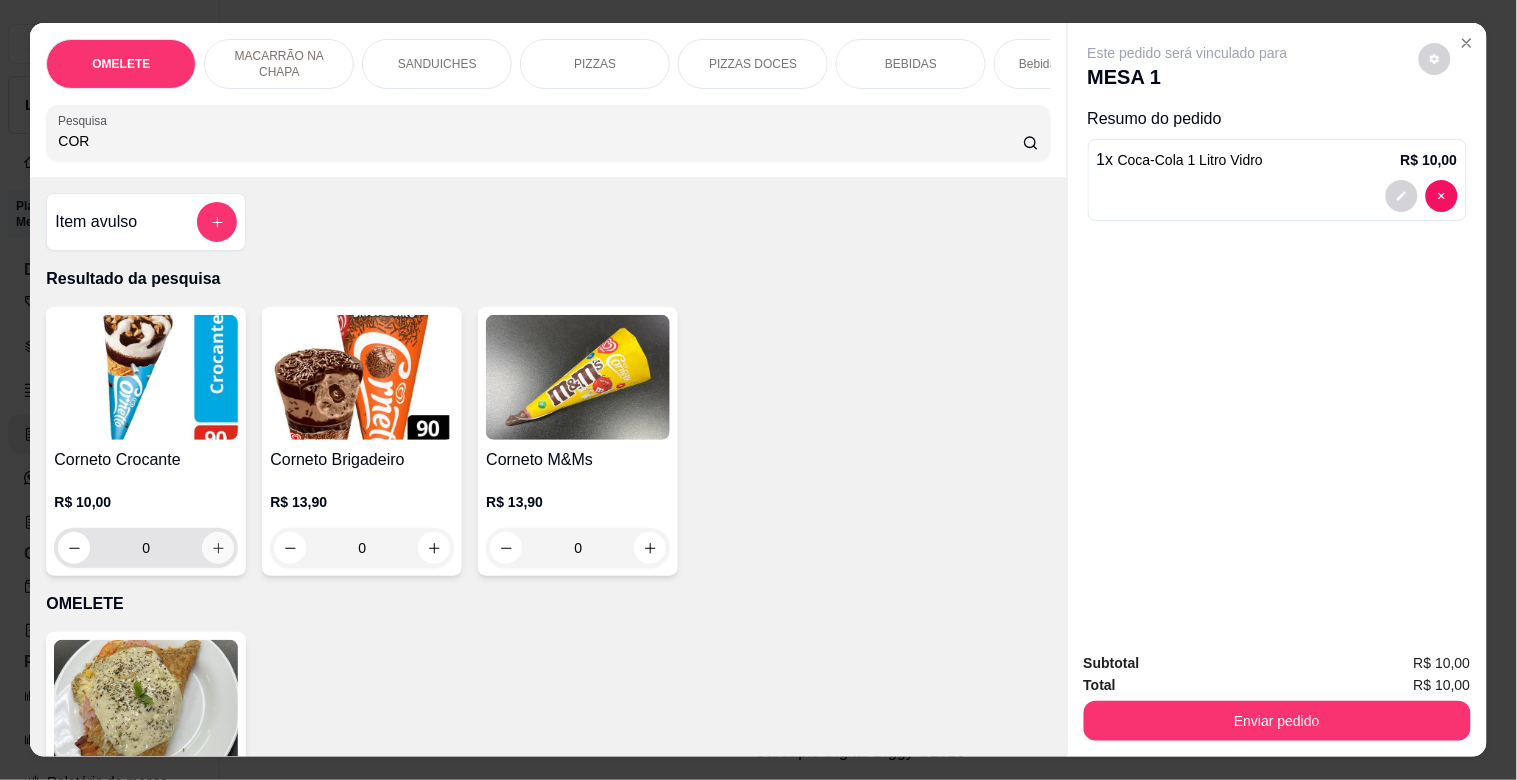 type on "COR" 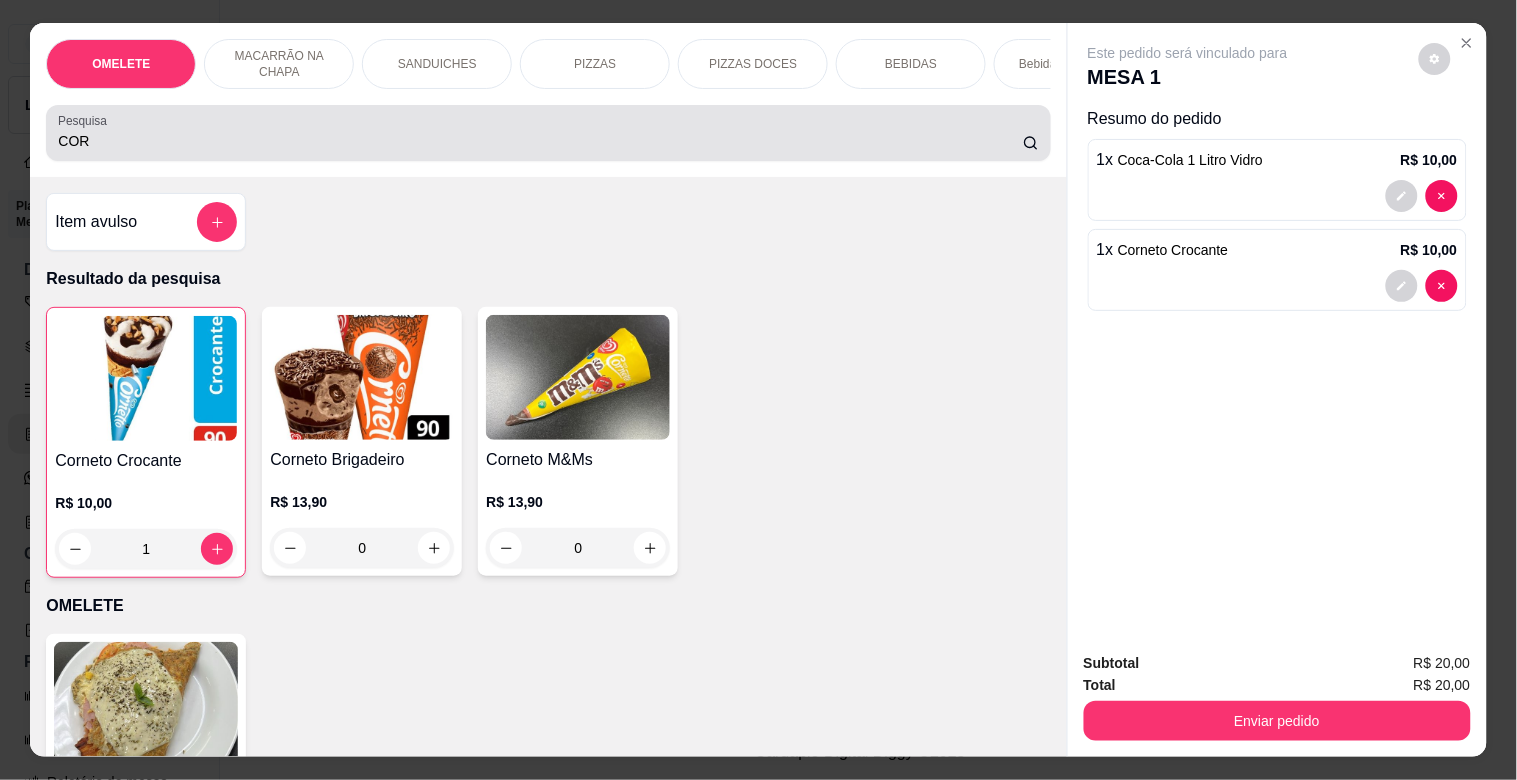drag, startPoint x: 16, startPoint y: 156, endPoint x: 6, endPoint y: 164, distance: 12.806249 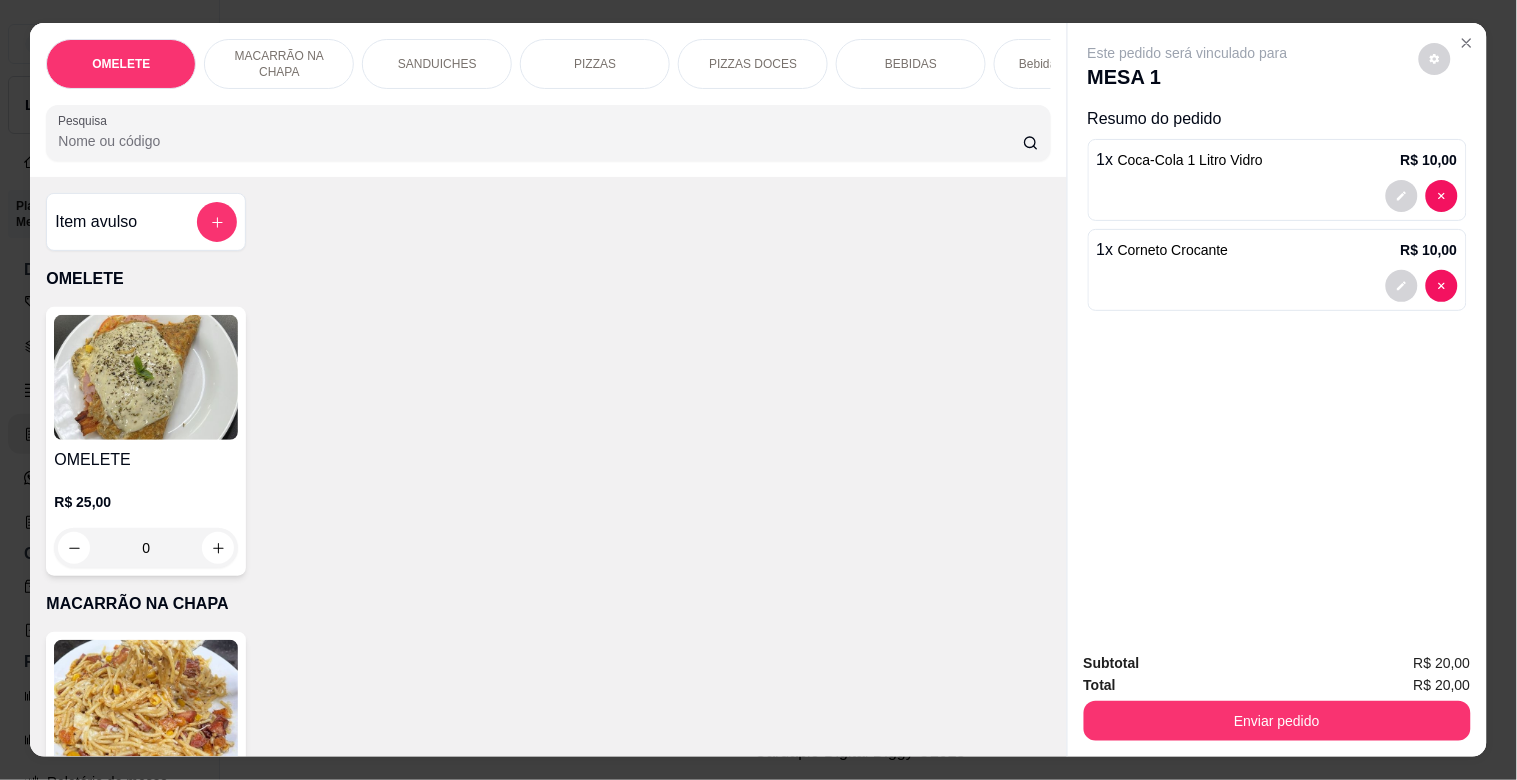 type 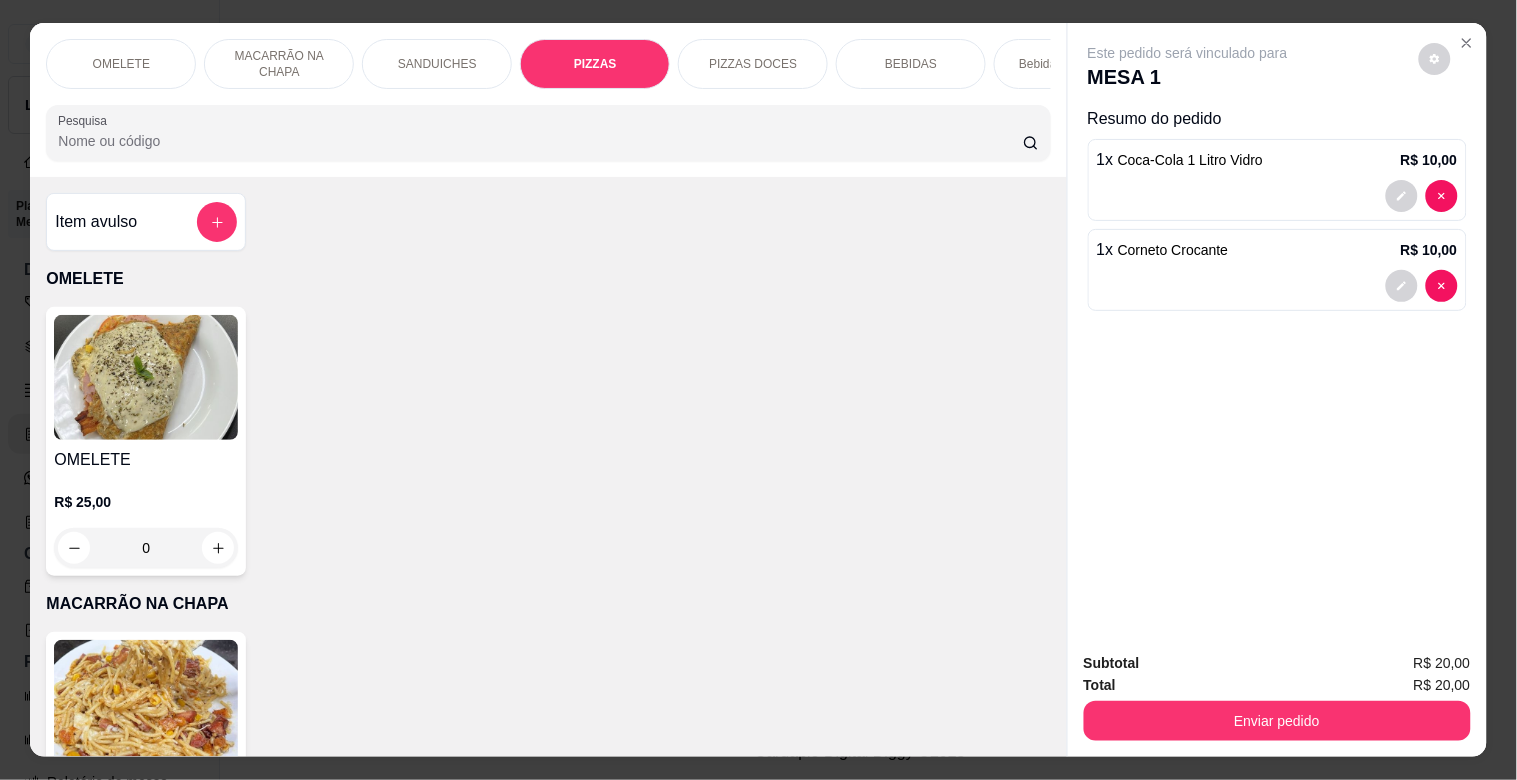 scroll, scrollTop: 1634, scrollLeft: 0, axis: vertical 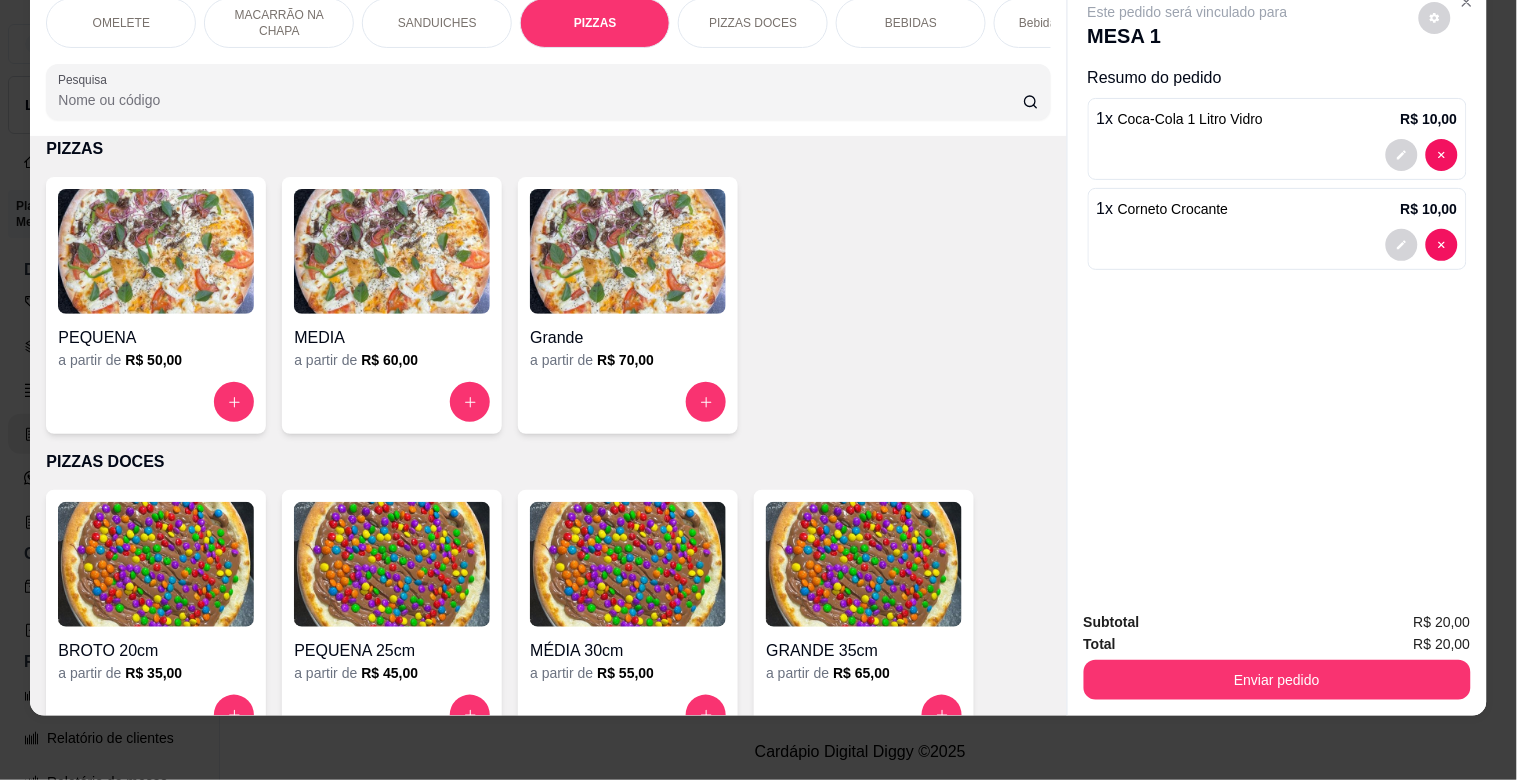 click at bounding box center (156, 251) 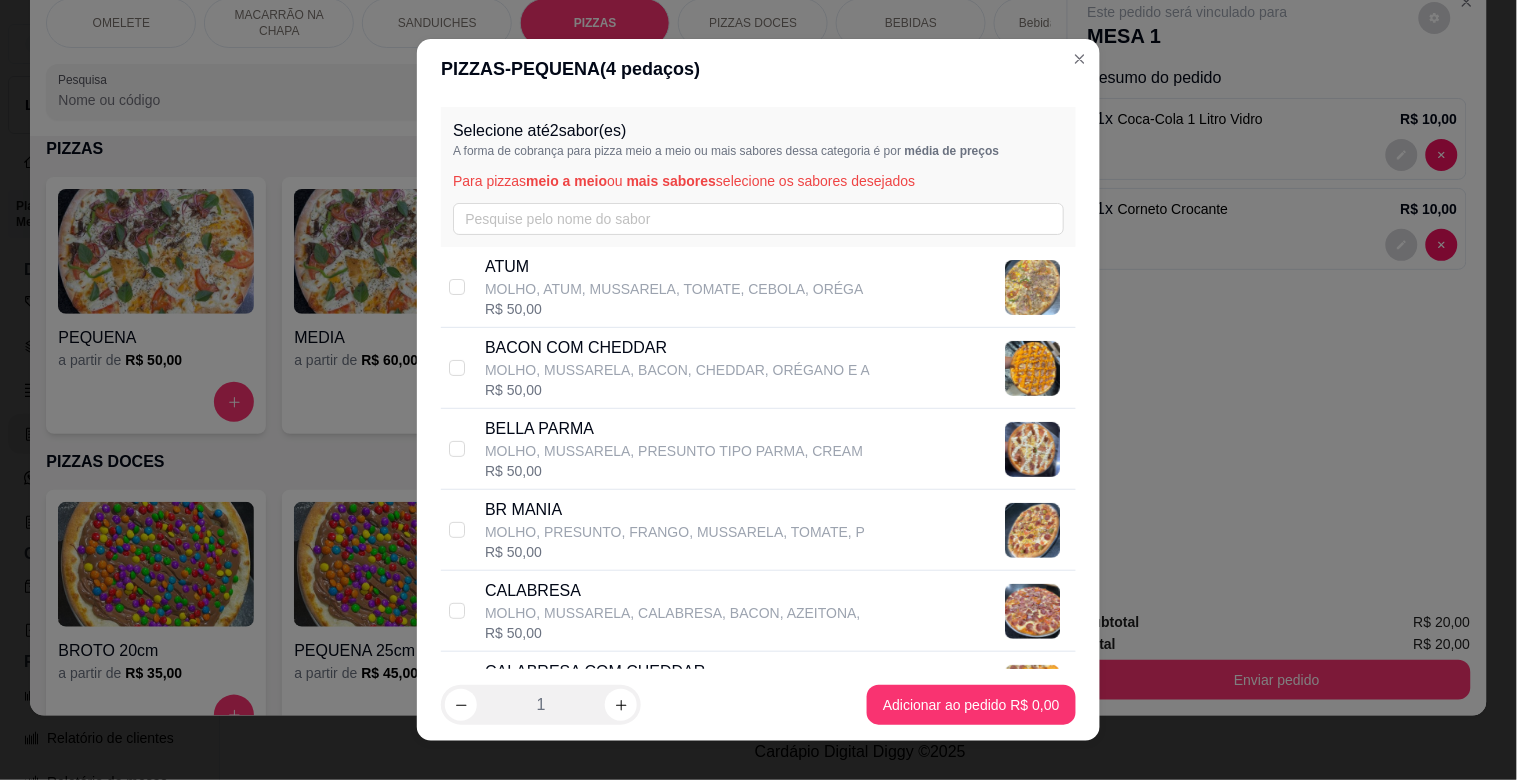 click on "MOLHO, PRESUNTO, FRANGO, MUSSARELA, TOMATE, P" at bounding box center (675, 532) 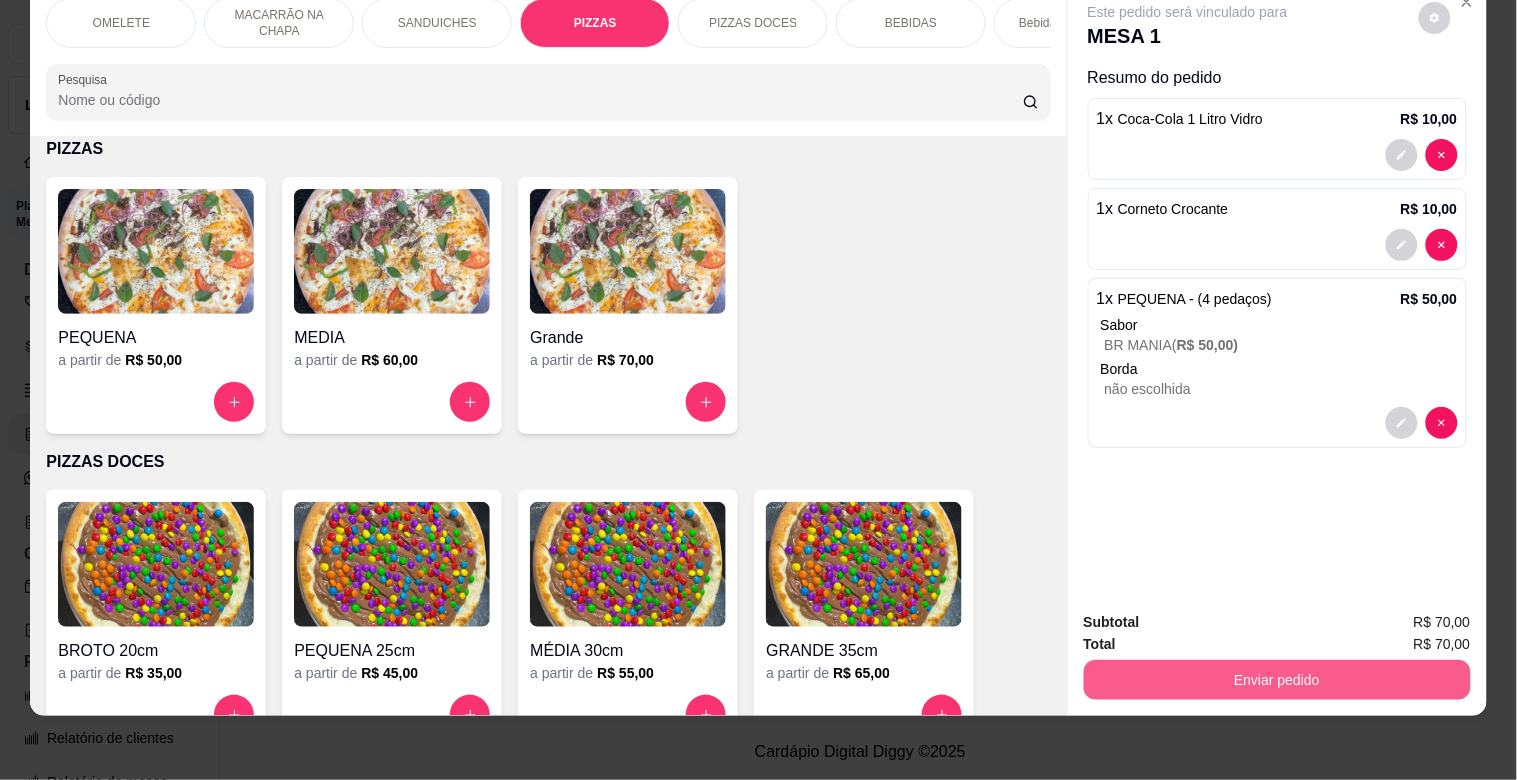 click on "Enviar pedido" at bounding box center [1277, 680] 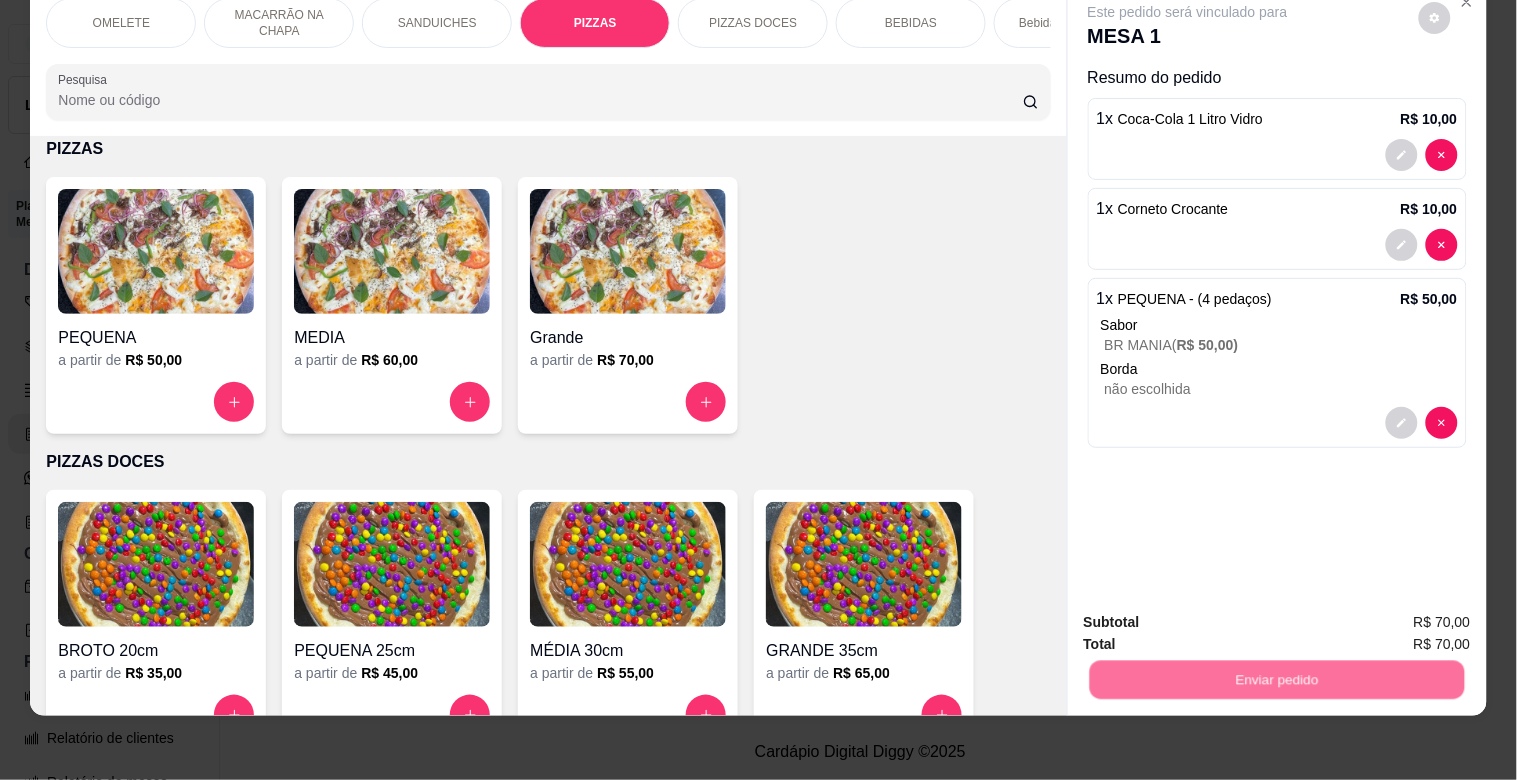 click on "Não registrar e enviar pedido" at bounding box center [1211, 614] 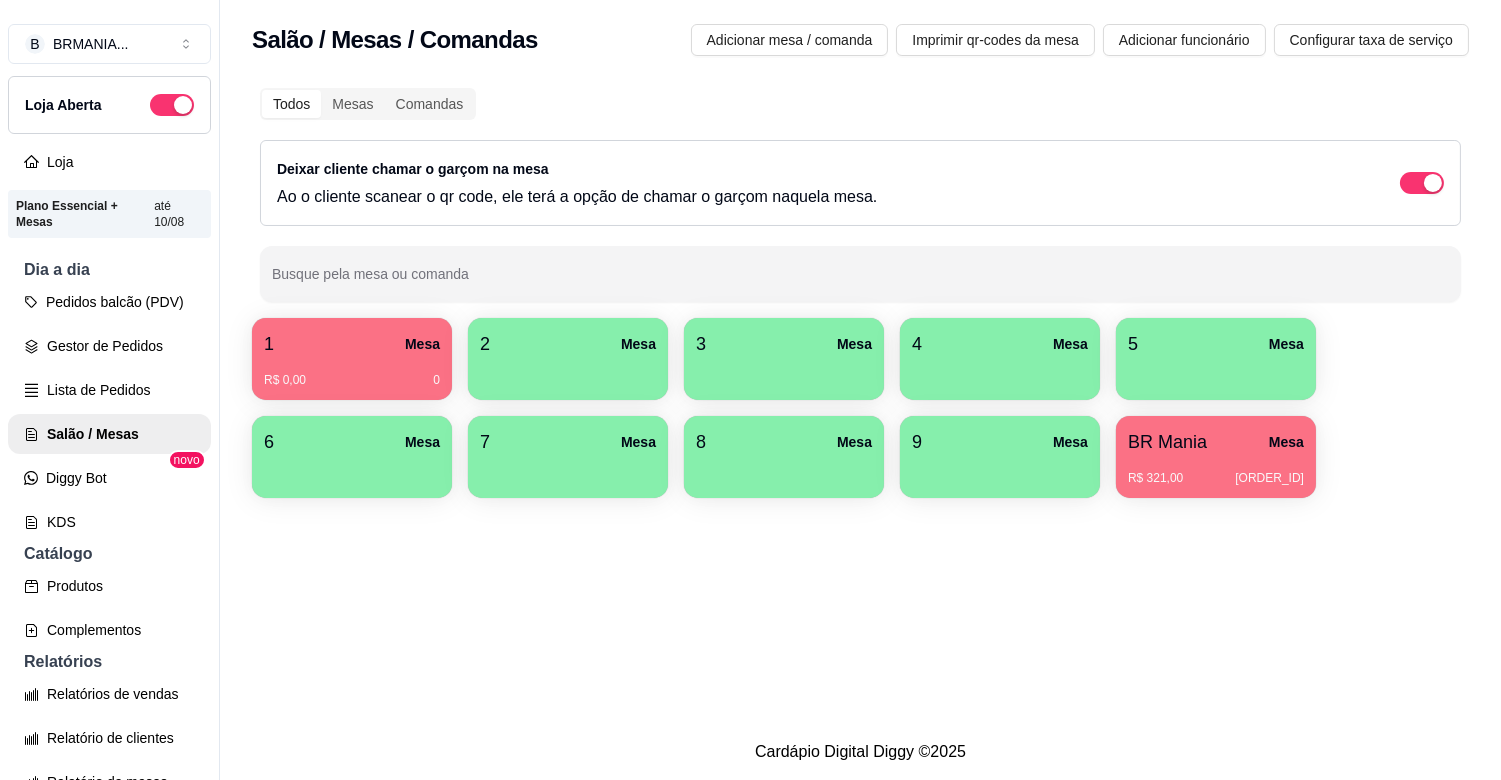 click on "1 Mesa" at bounding box center (352, 344) 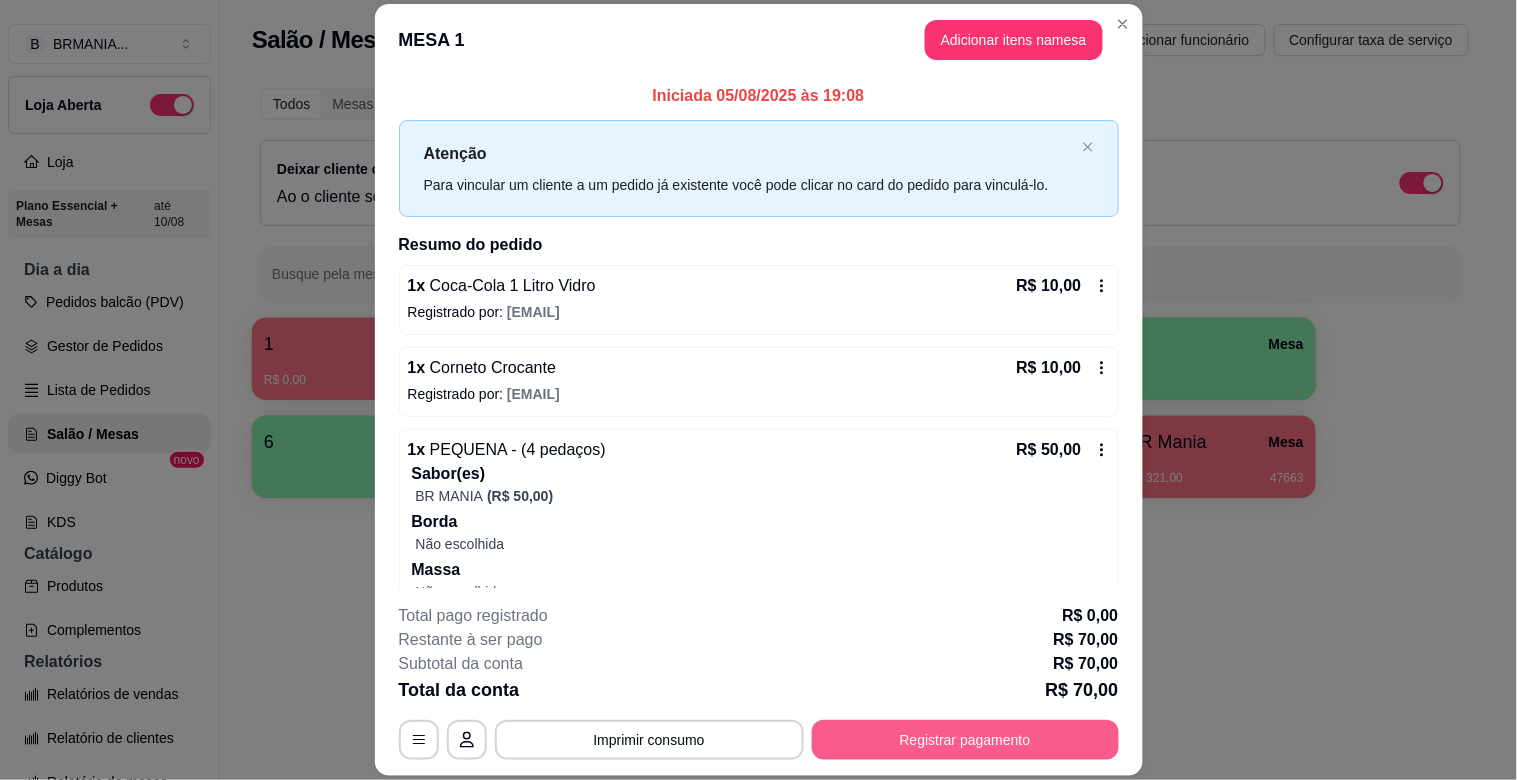 click on "Registrar pagamento" at bounding box center [965, 740] 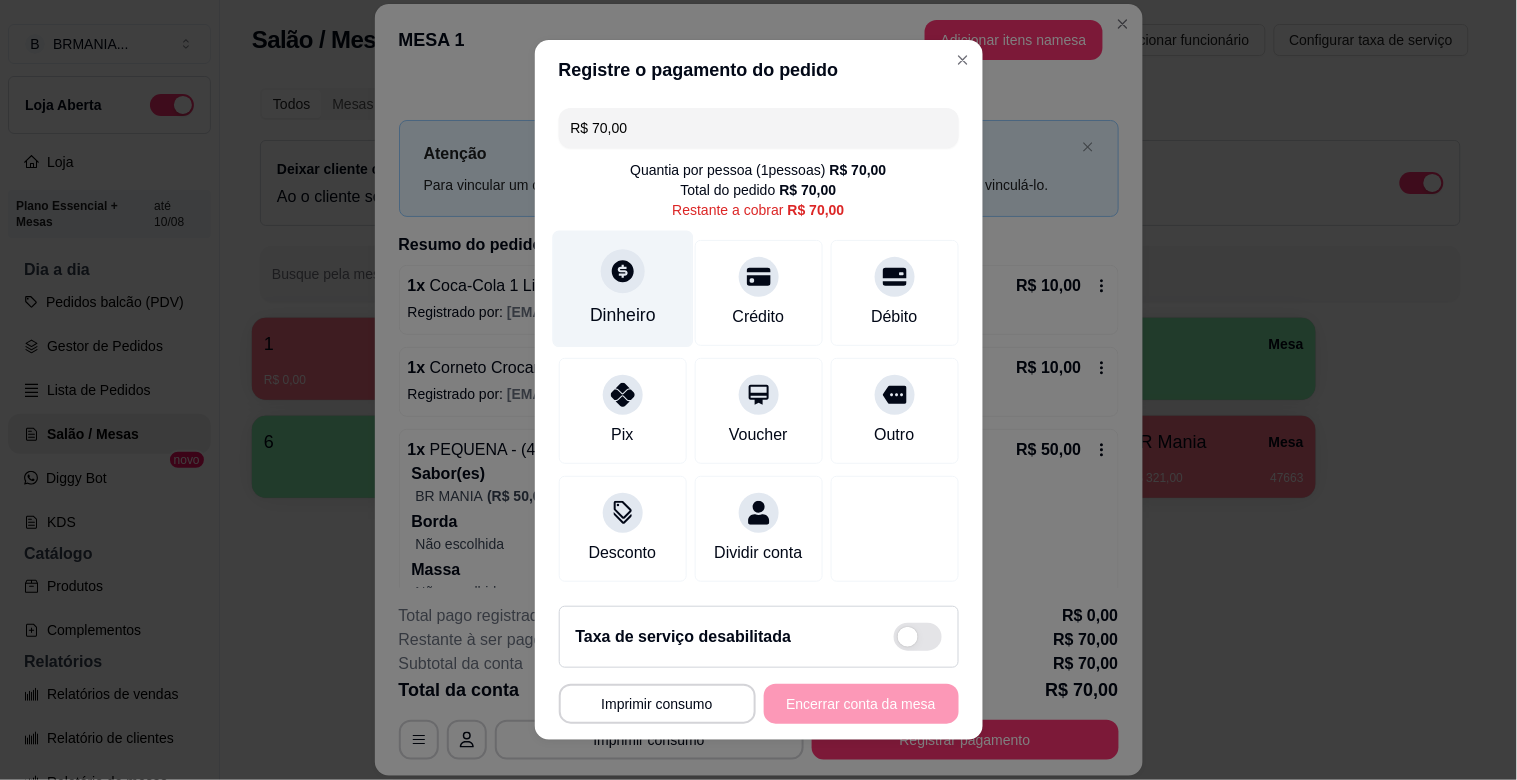 click on "Dinheiro" at bounding box center [622, 289] 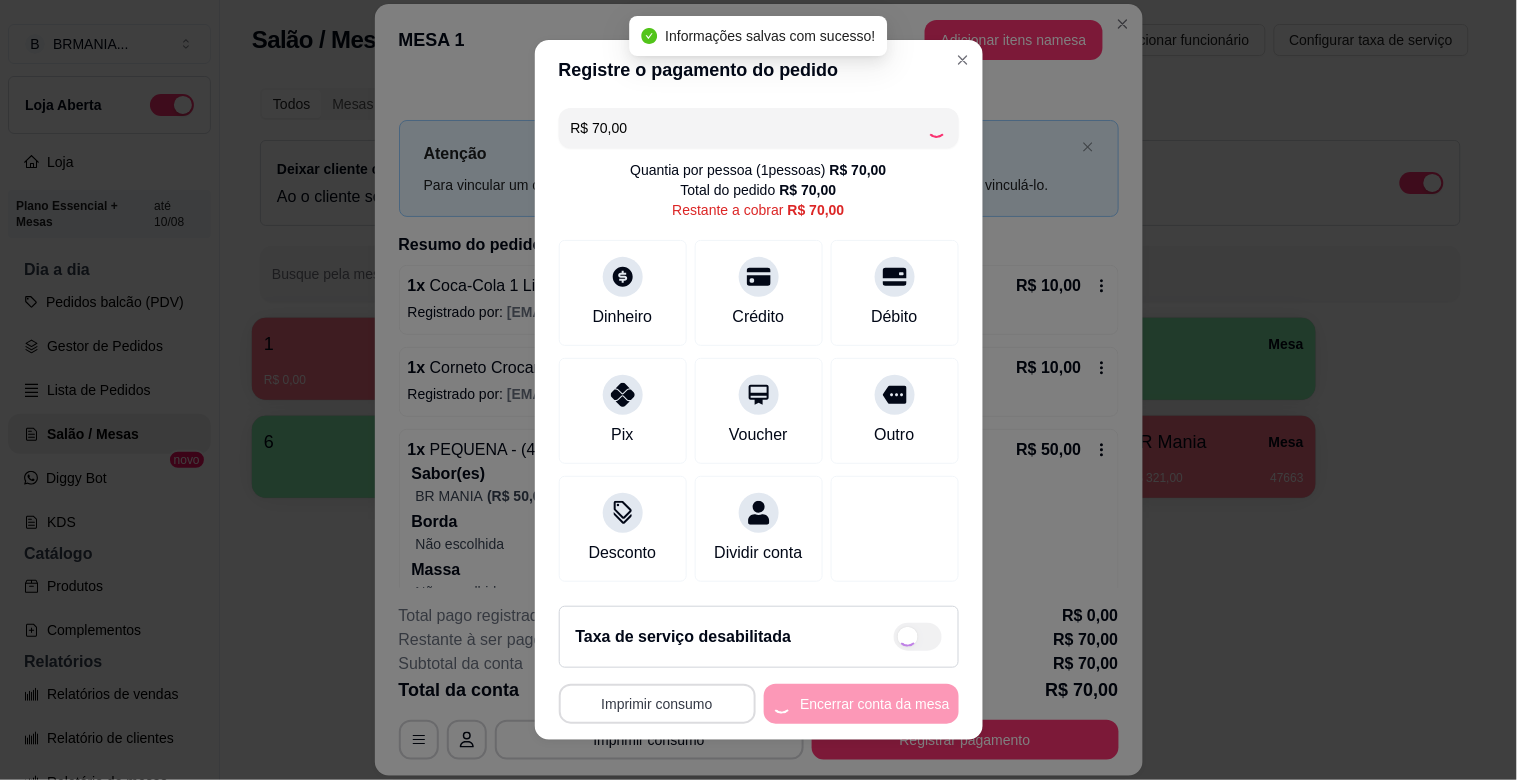 type on "R$ 0,00" 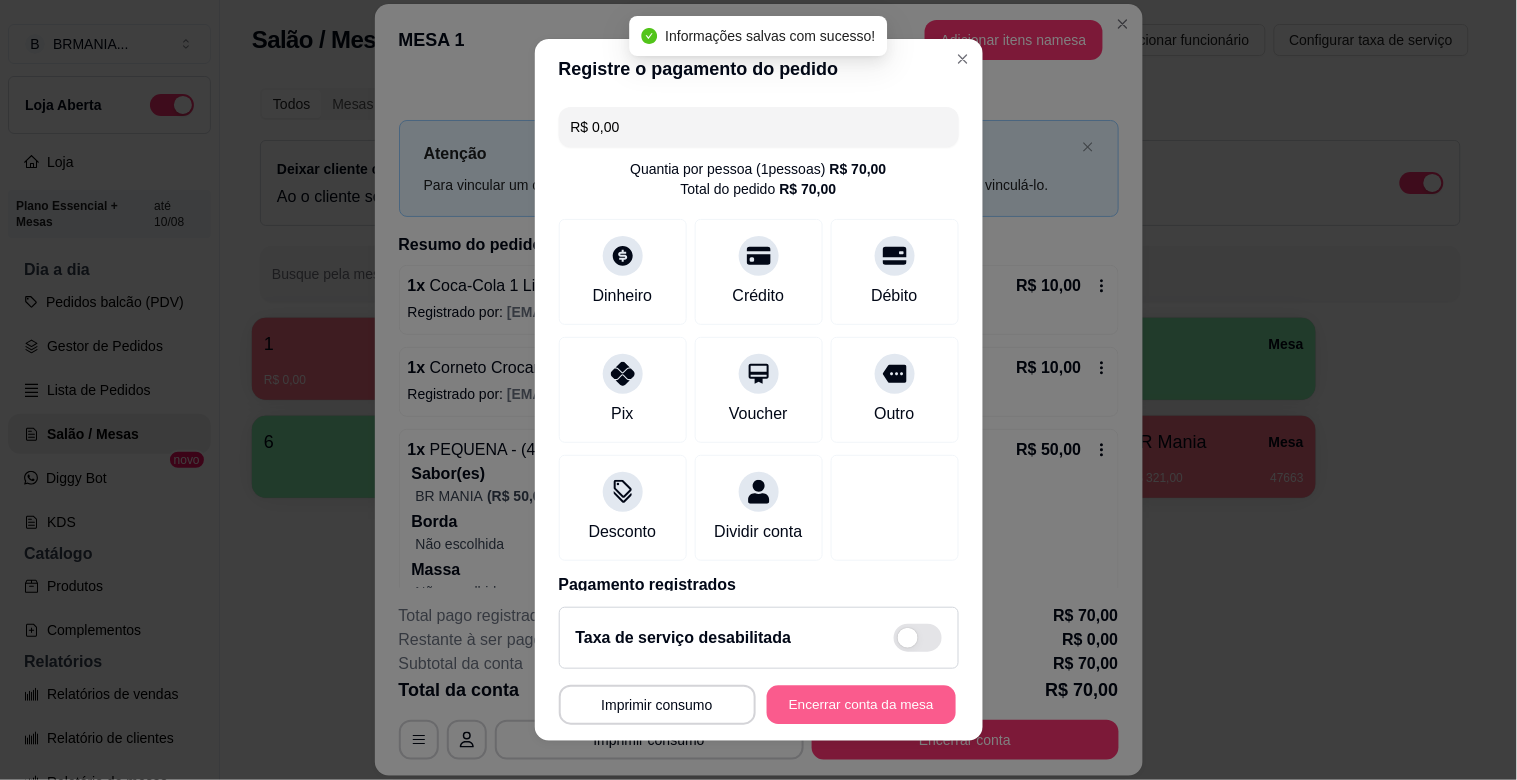 click on "Encerrar conta da mesa" at bounding box center (861, 705) 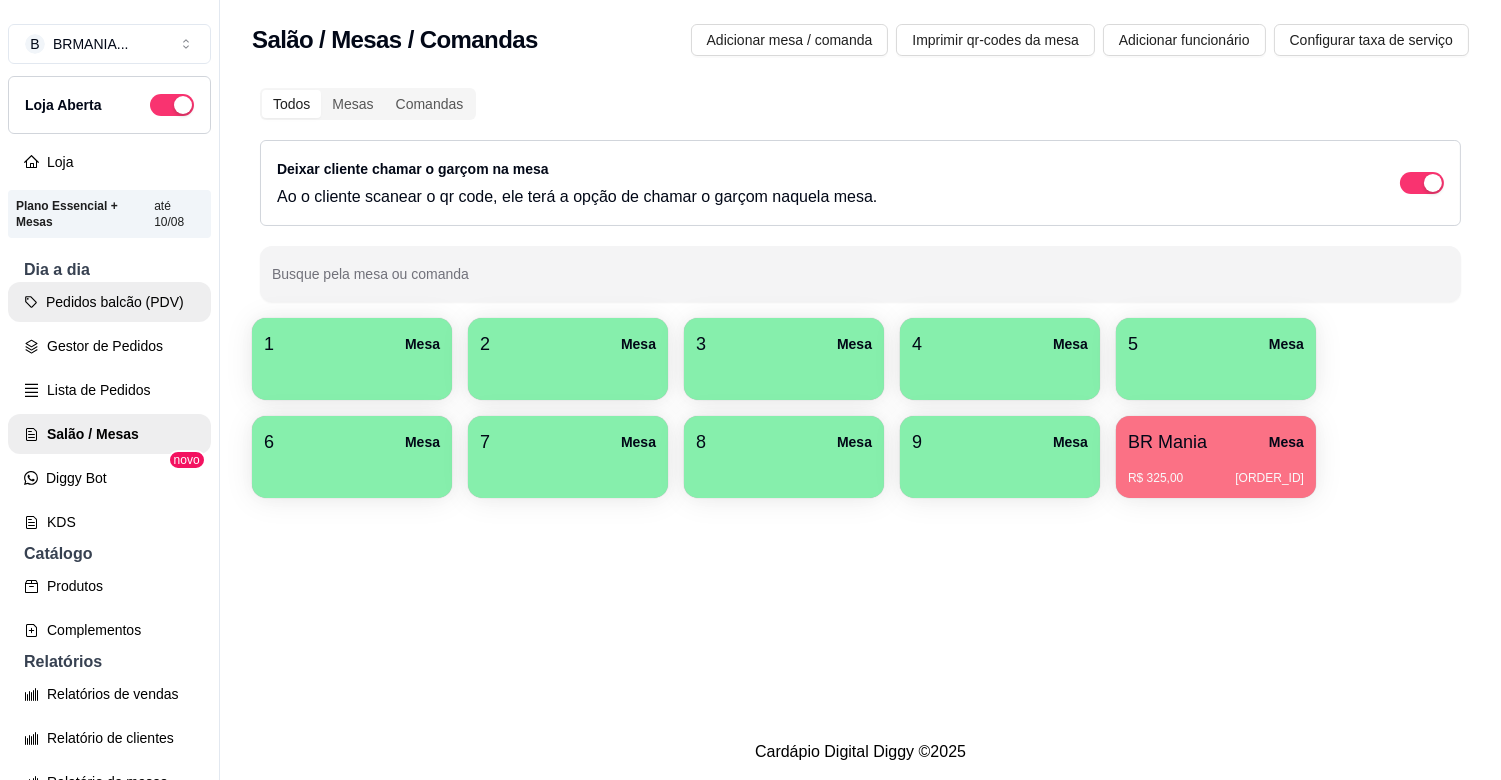 click on "Pedidos balcão (PDV)" at bounding box center (109, 302) 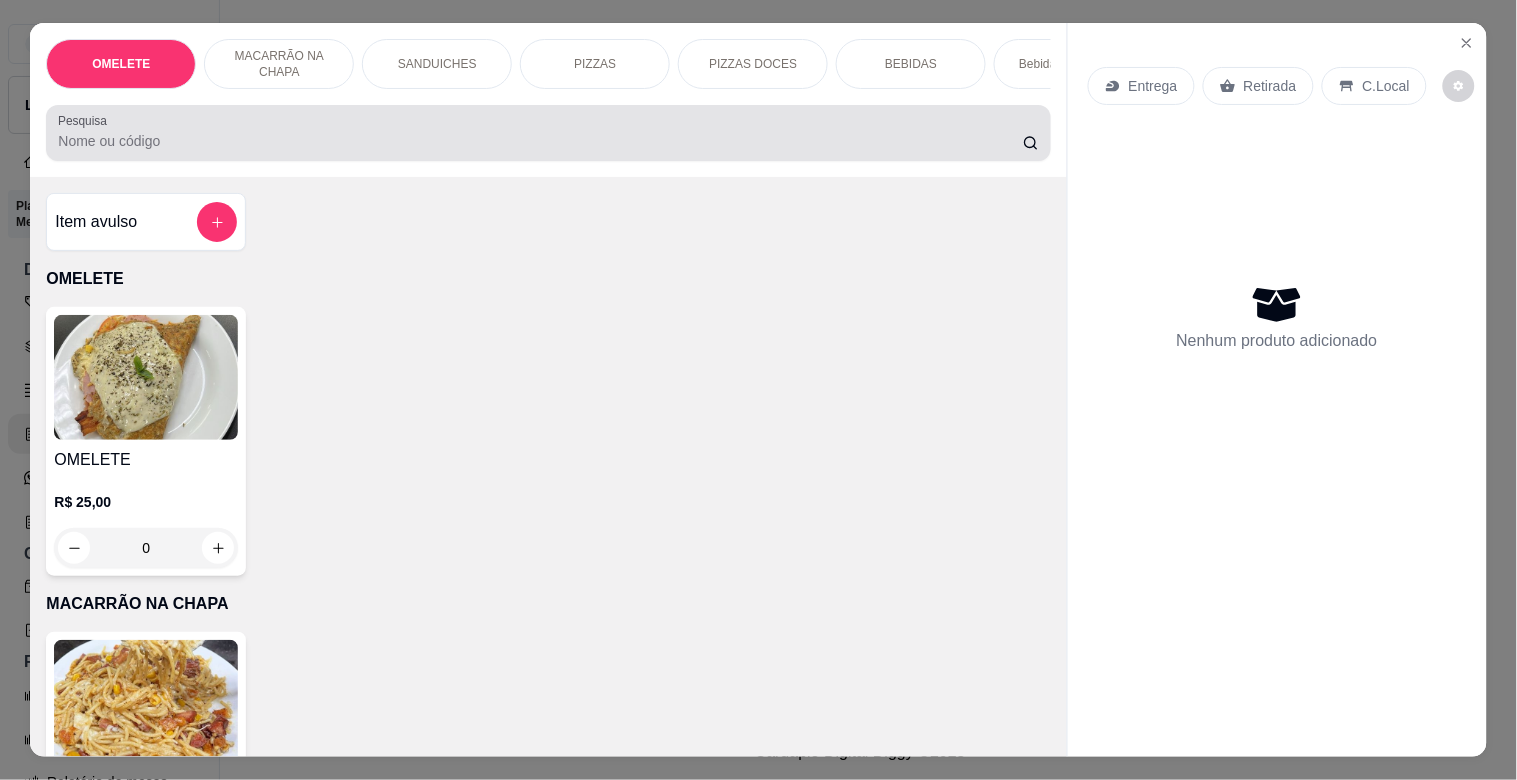click on "Pesquisa" at bounding box center [540, 141] 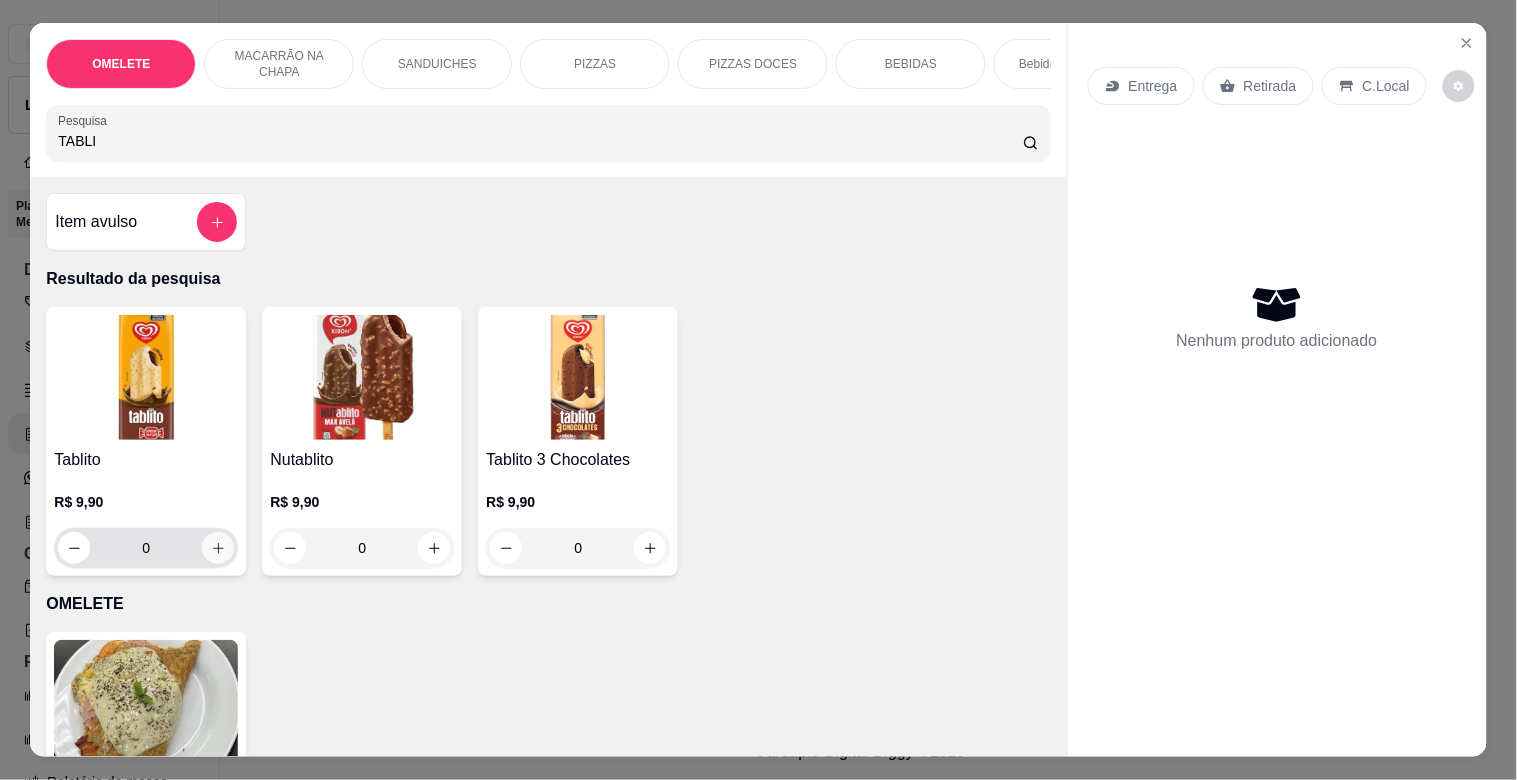 type on "TABLI" 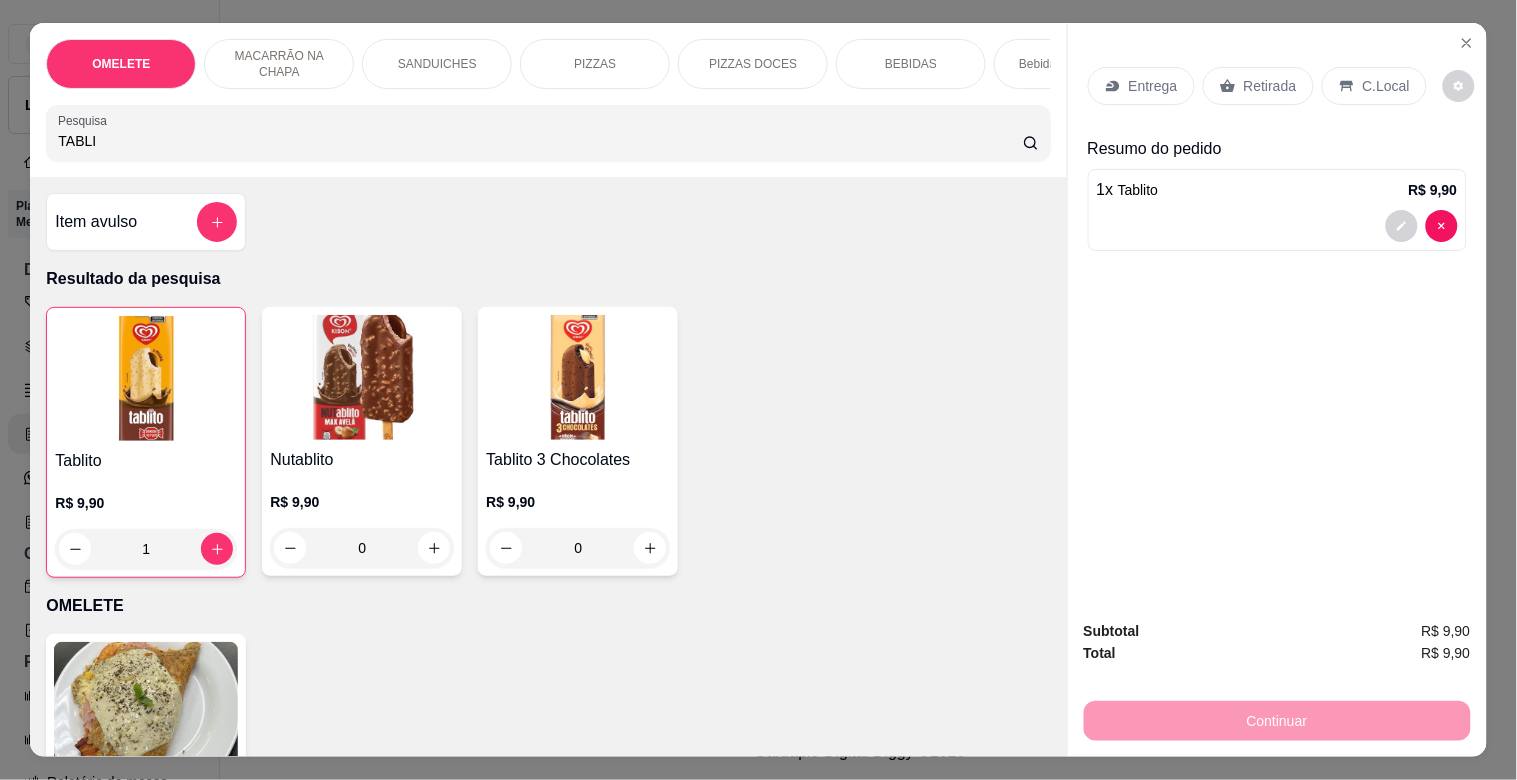 click on "Retirada" at bounding box center [1270, 86] 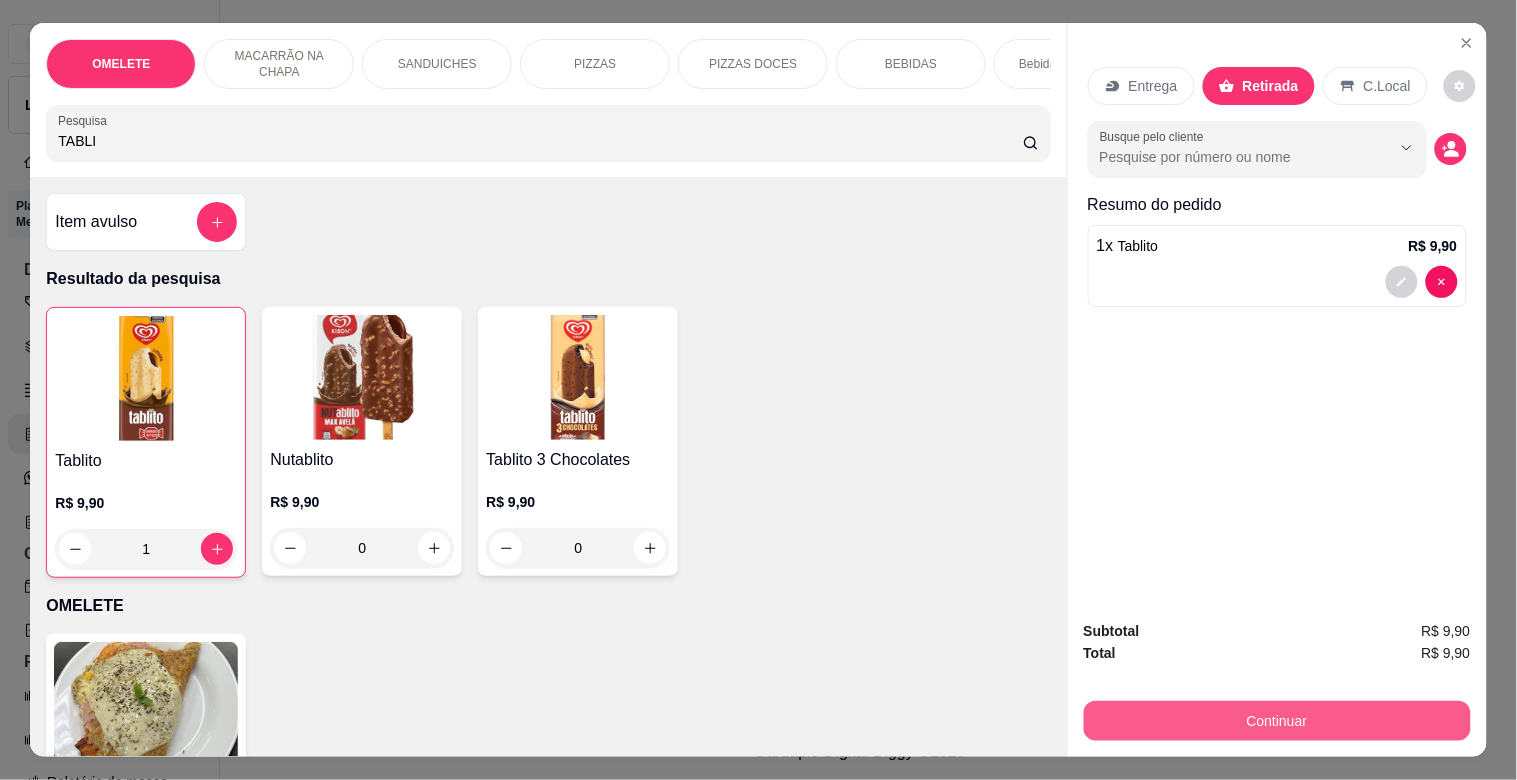 click on "Continuar" at bounding box center [1277, 721] 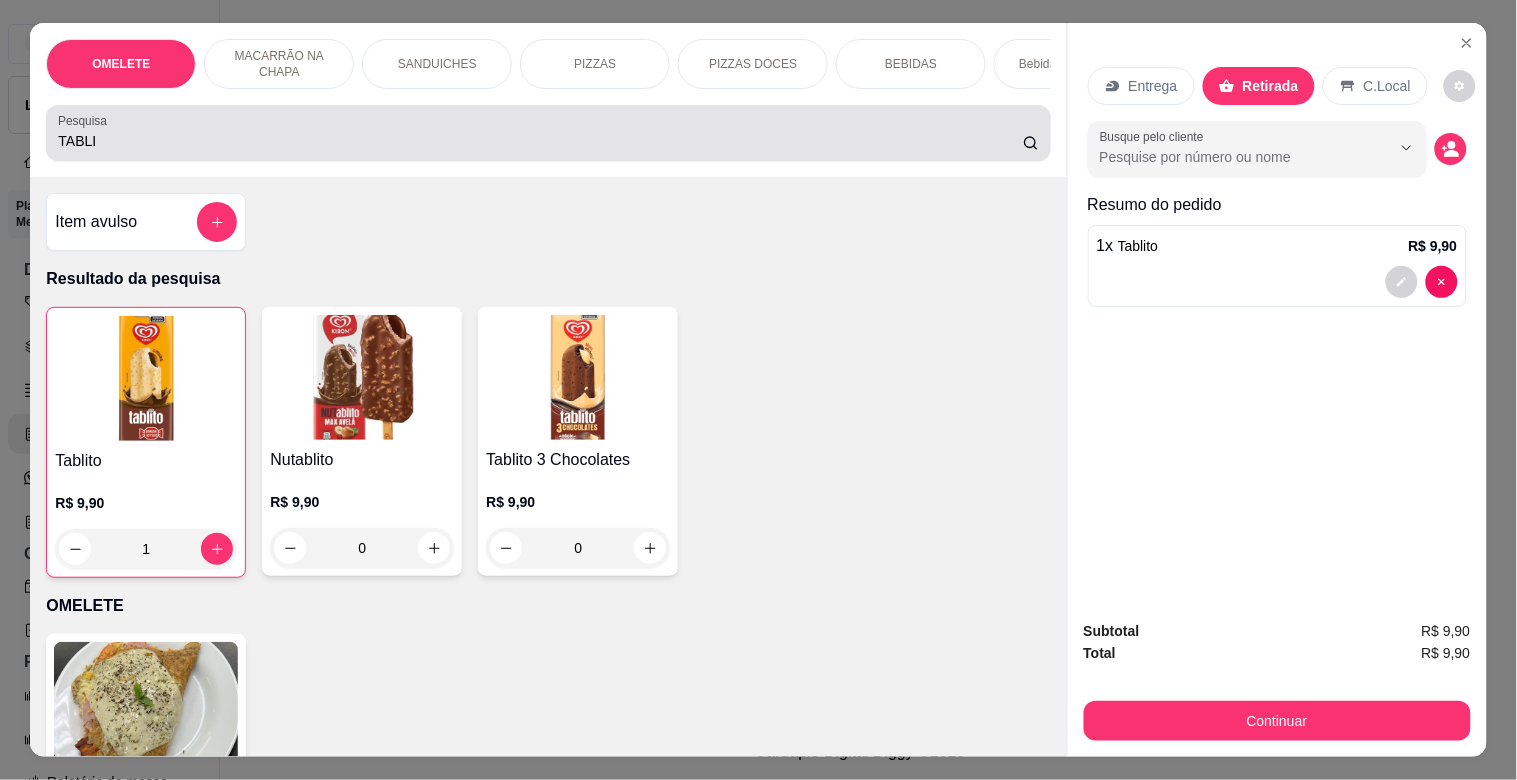 click on "TABLI" at bounding box center (548, 133) 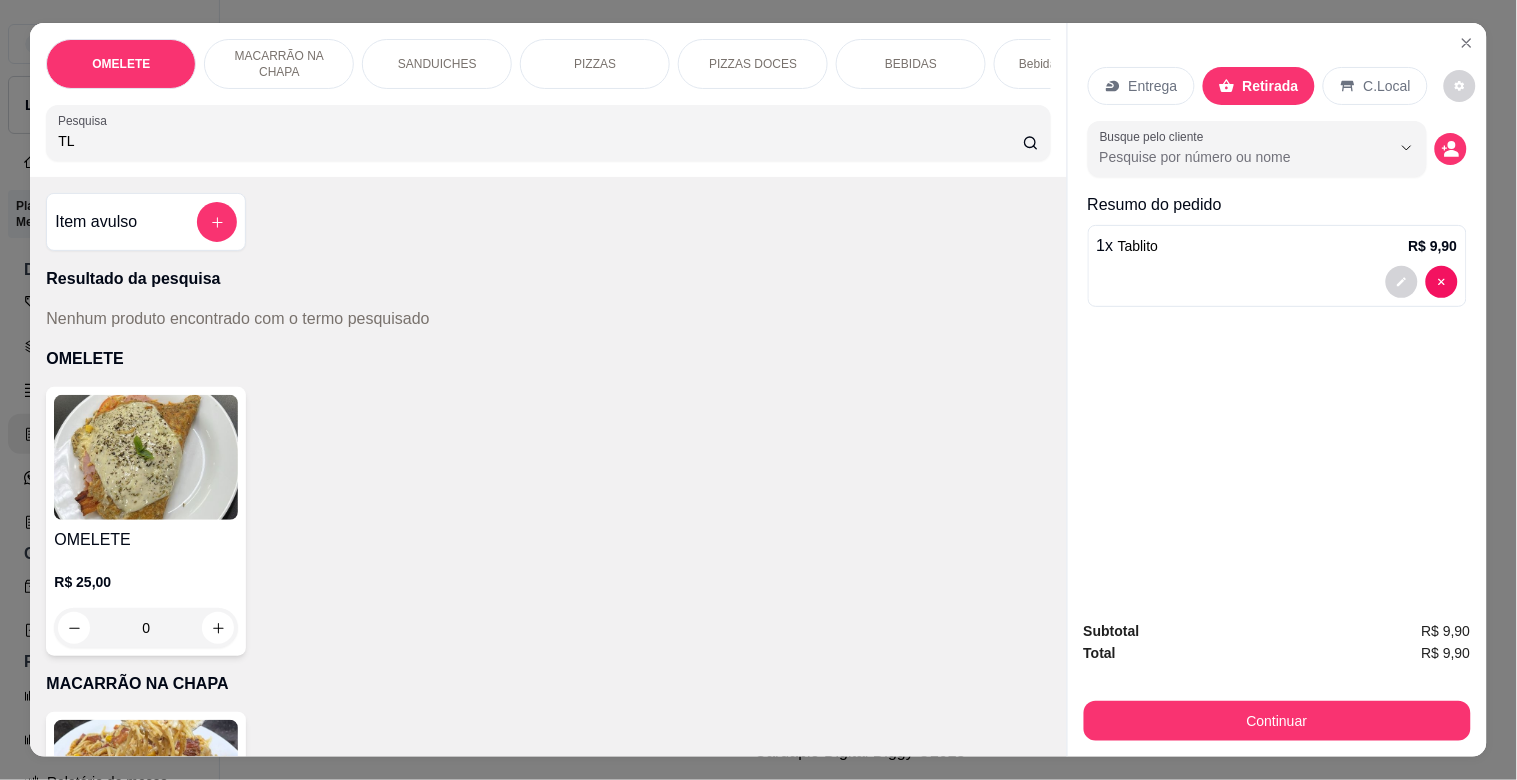 type on "T" 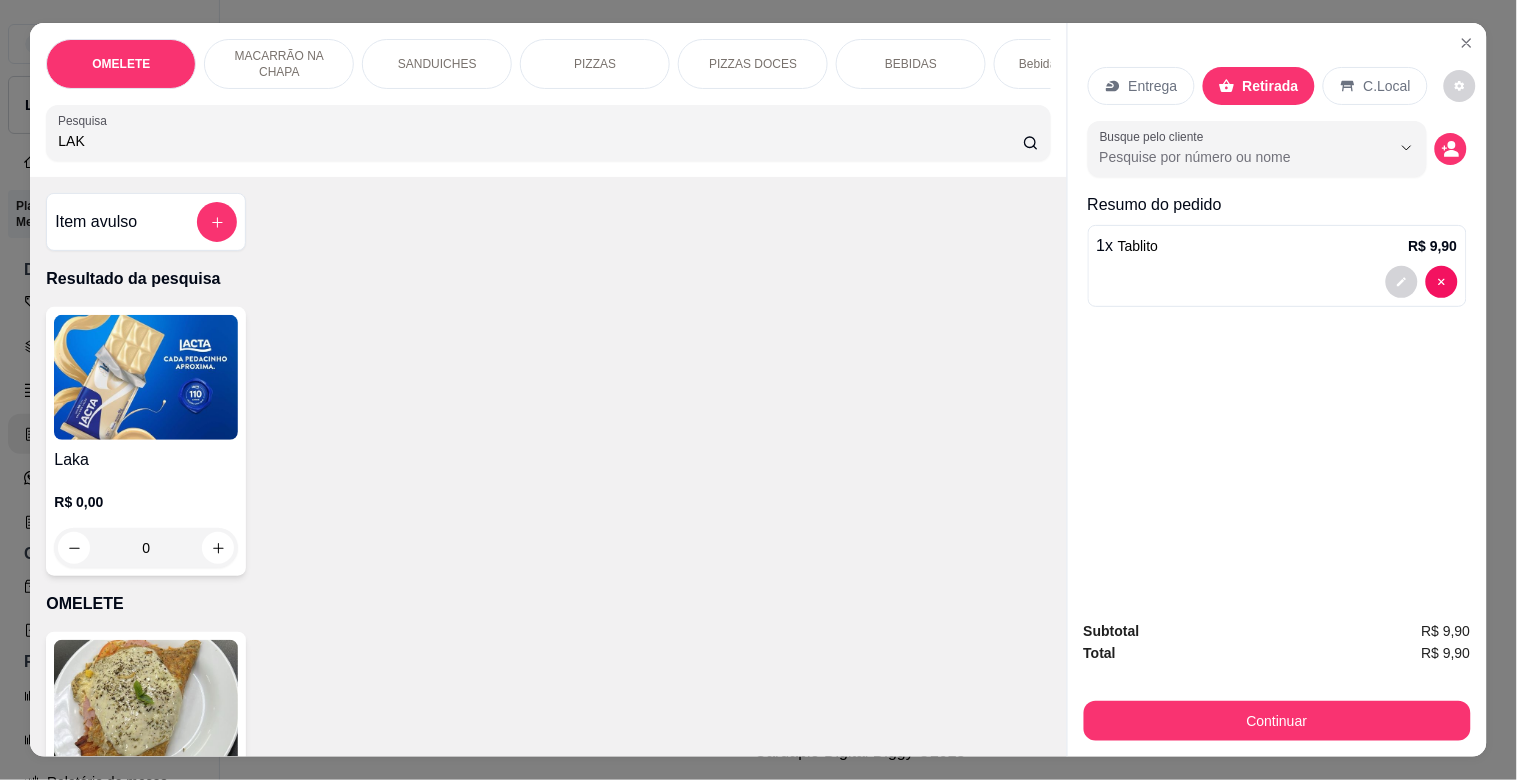 type on "LAK" 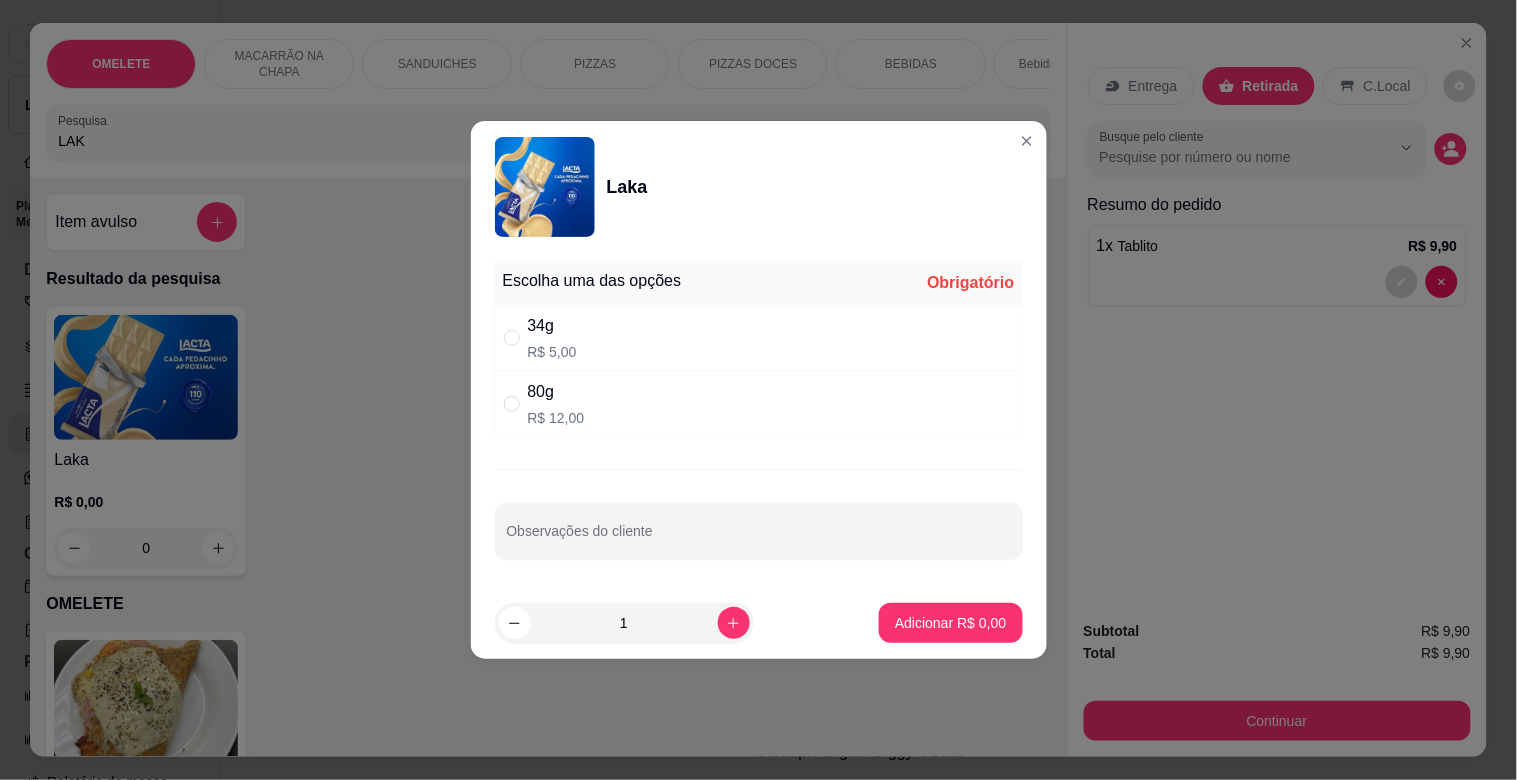 drag, startPoint x: 582, startPoint y: 345, endPoint x: 837, endPoint y: 436, distance: 270.7508 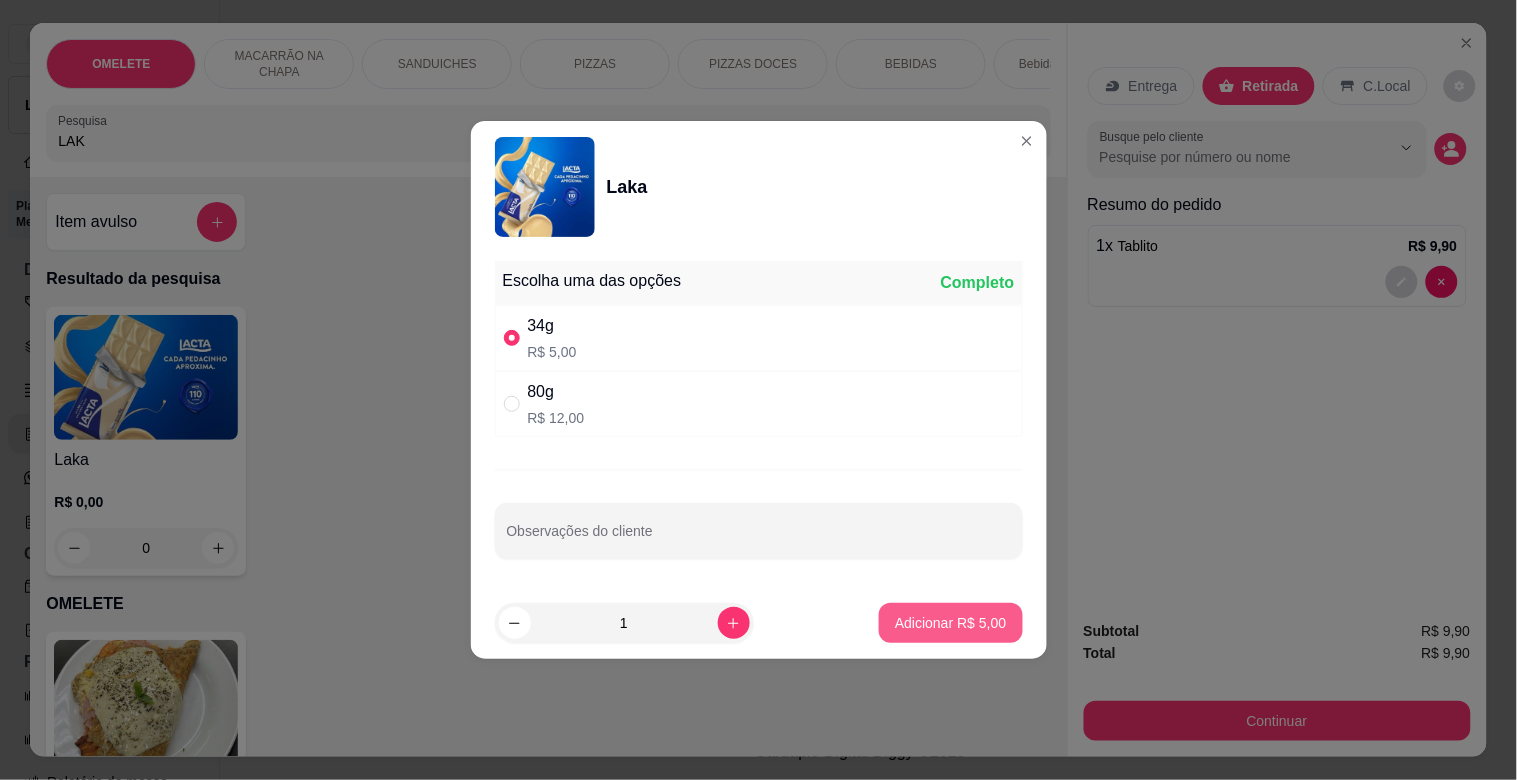 click on "Adicionar   R$ 5,00" at bounding box center [950, 623] 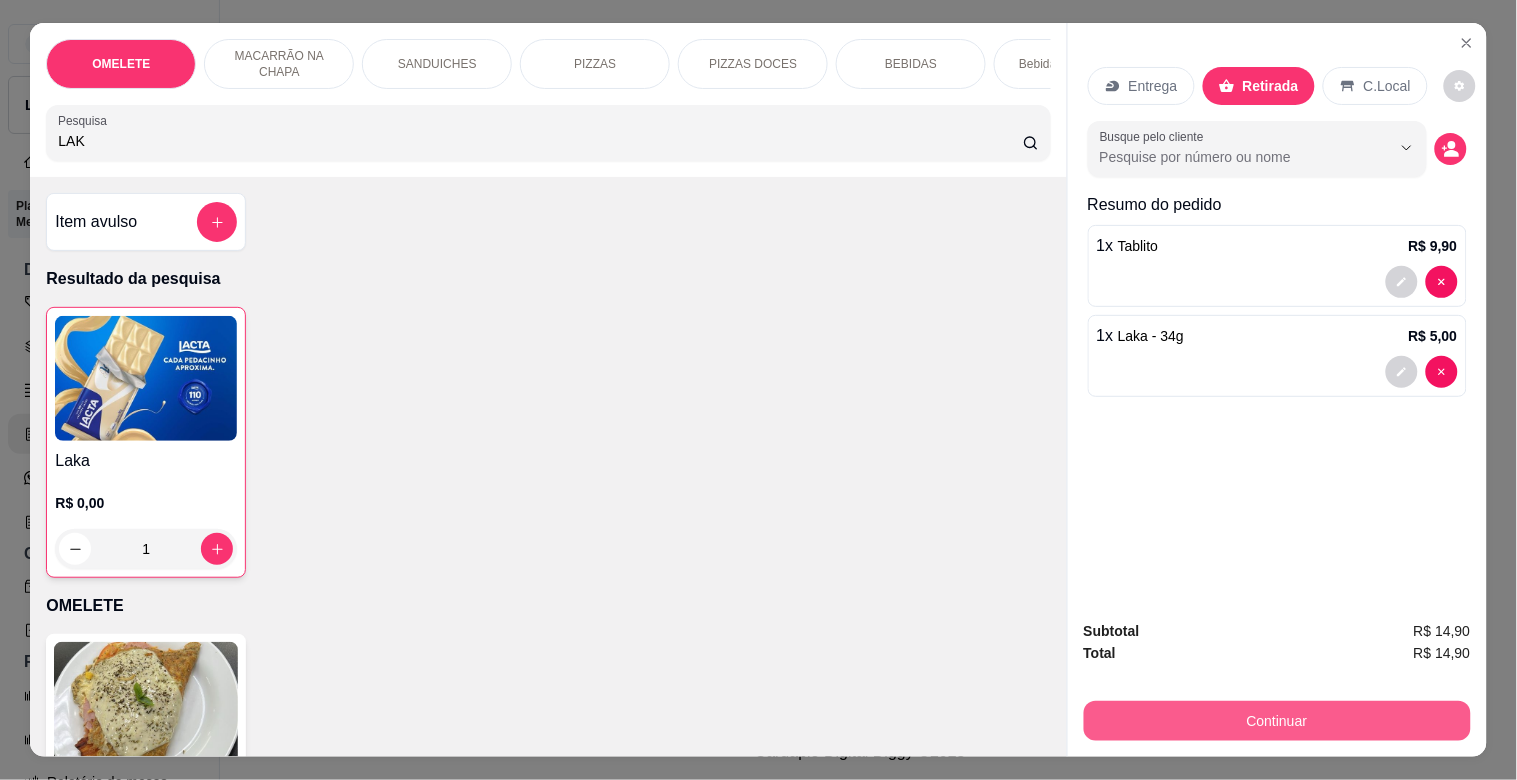 click on "Continuar" at bounding box center (1277, 721) 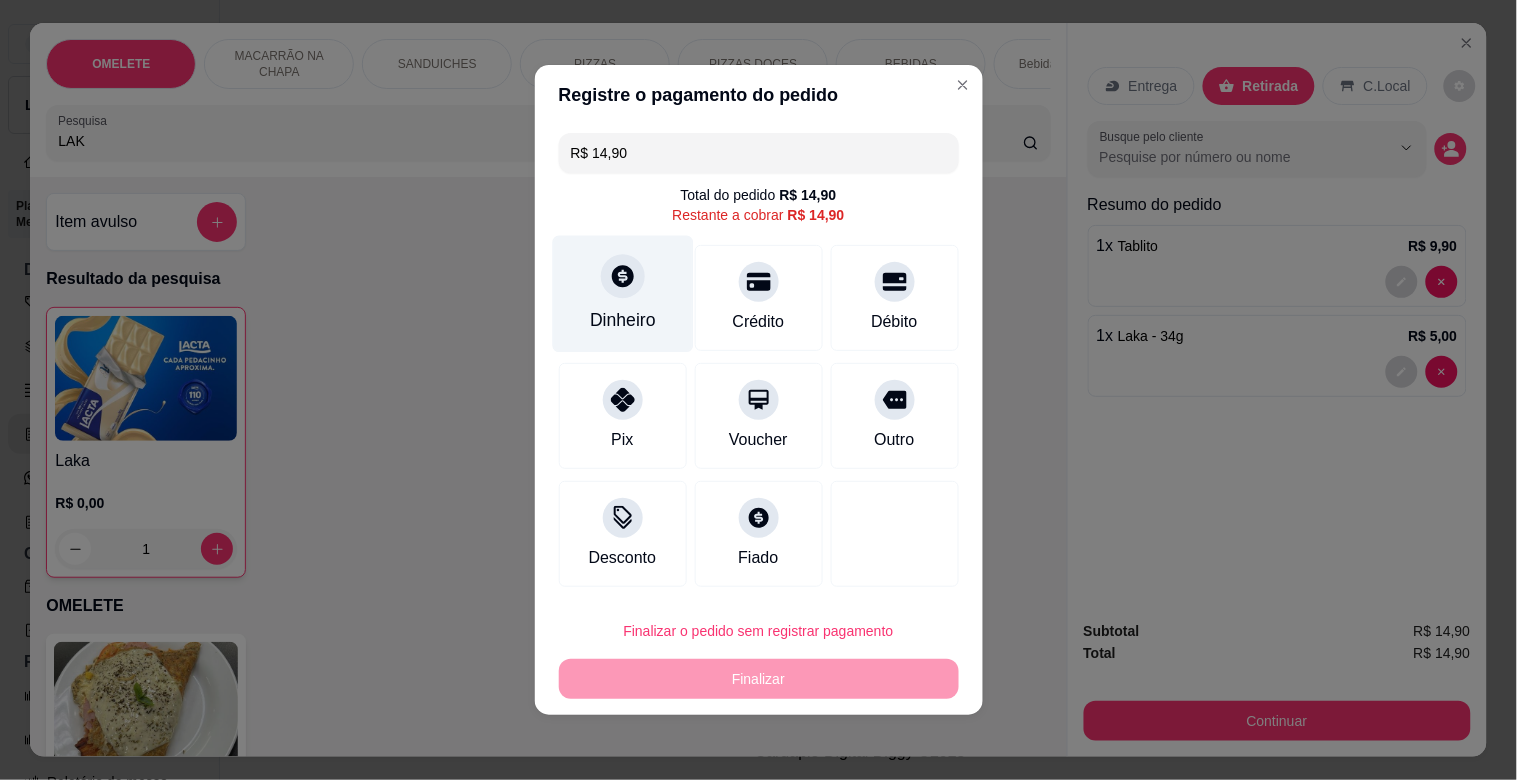 click on "Dinheiro" at bounding box center [622, 294] 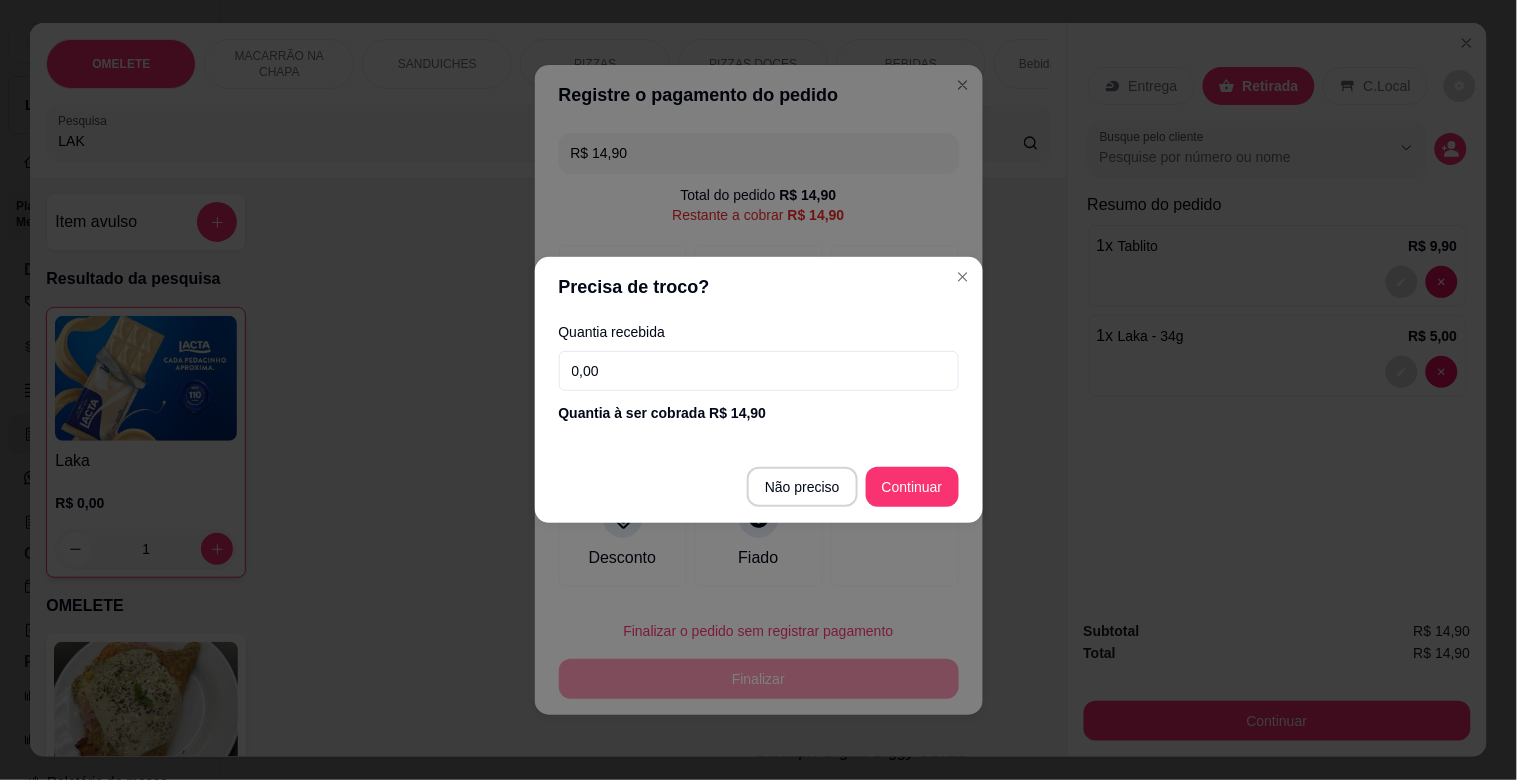 click on "0,00" at bounding box center [759, 371] 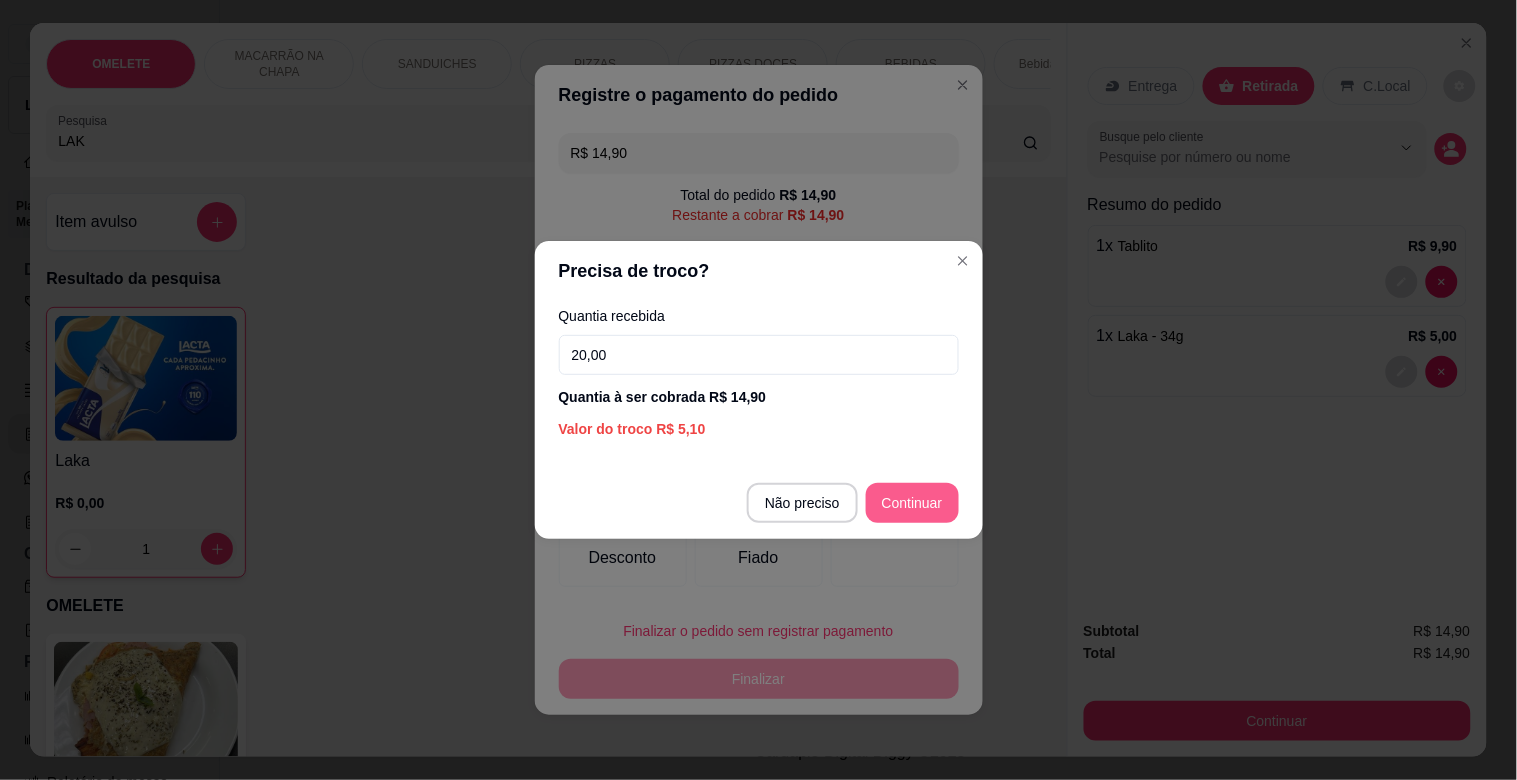 type on "20,00" 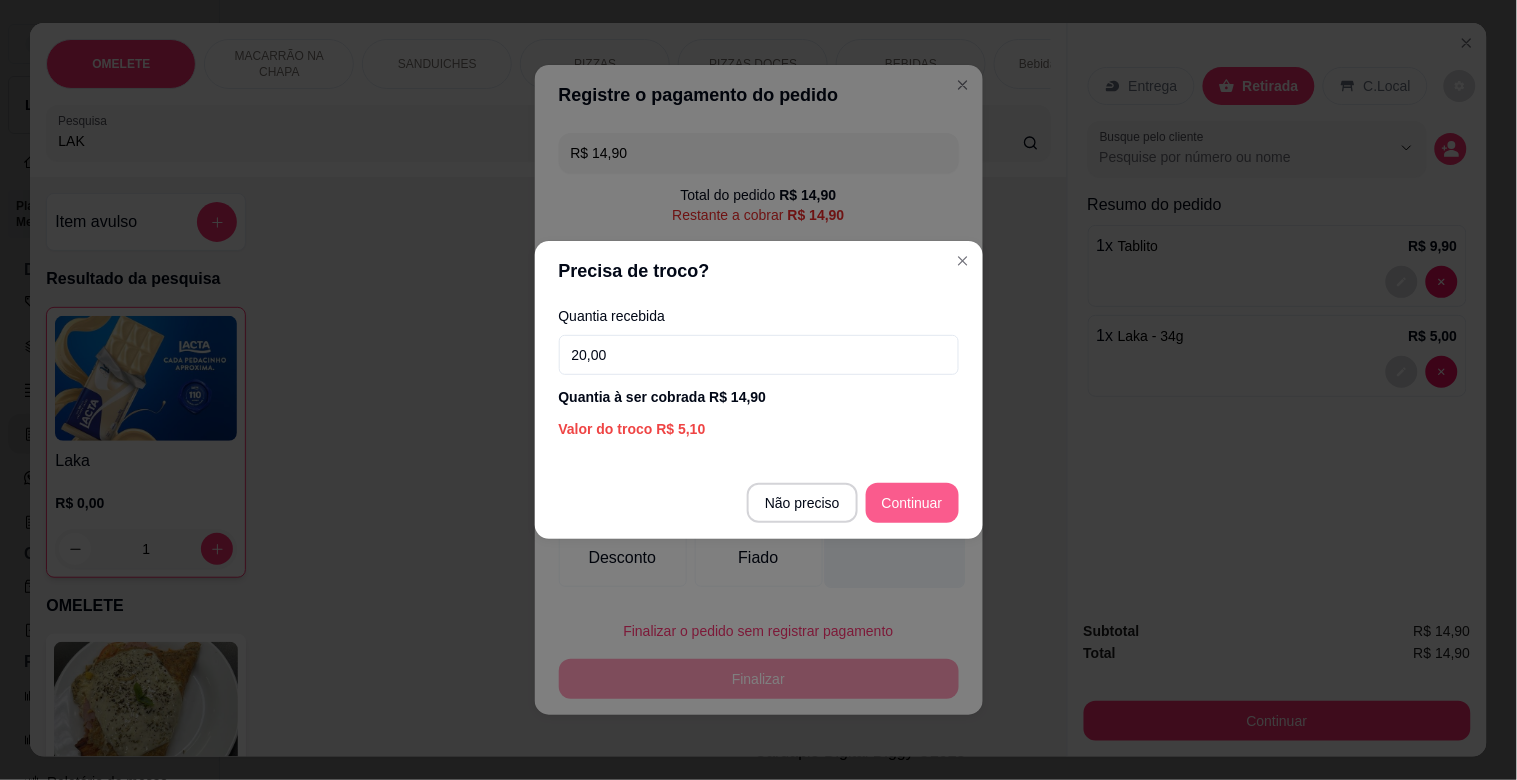 type on "R$ 0,00" 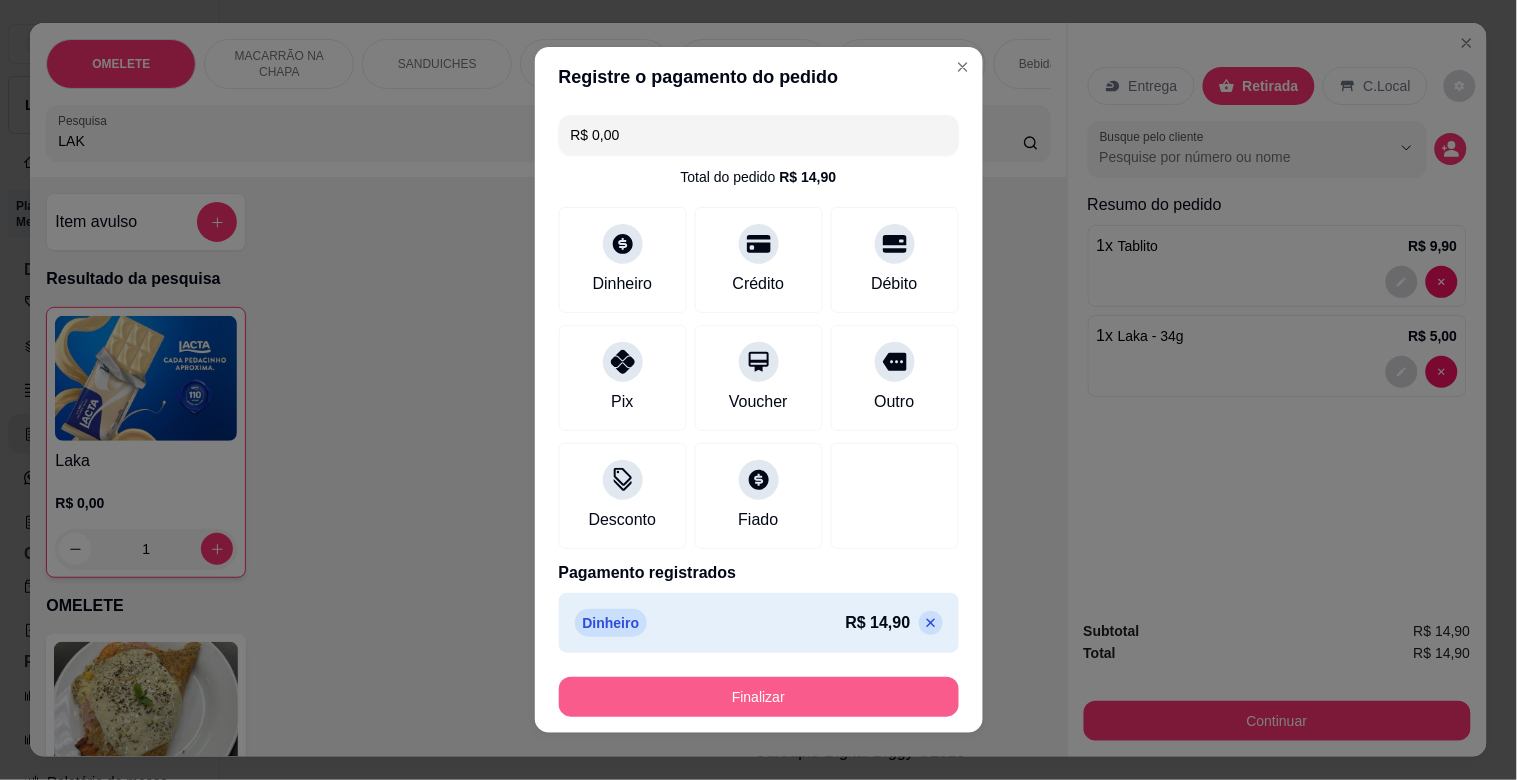 click on "Finalizar" at bounding box center (759, 697) 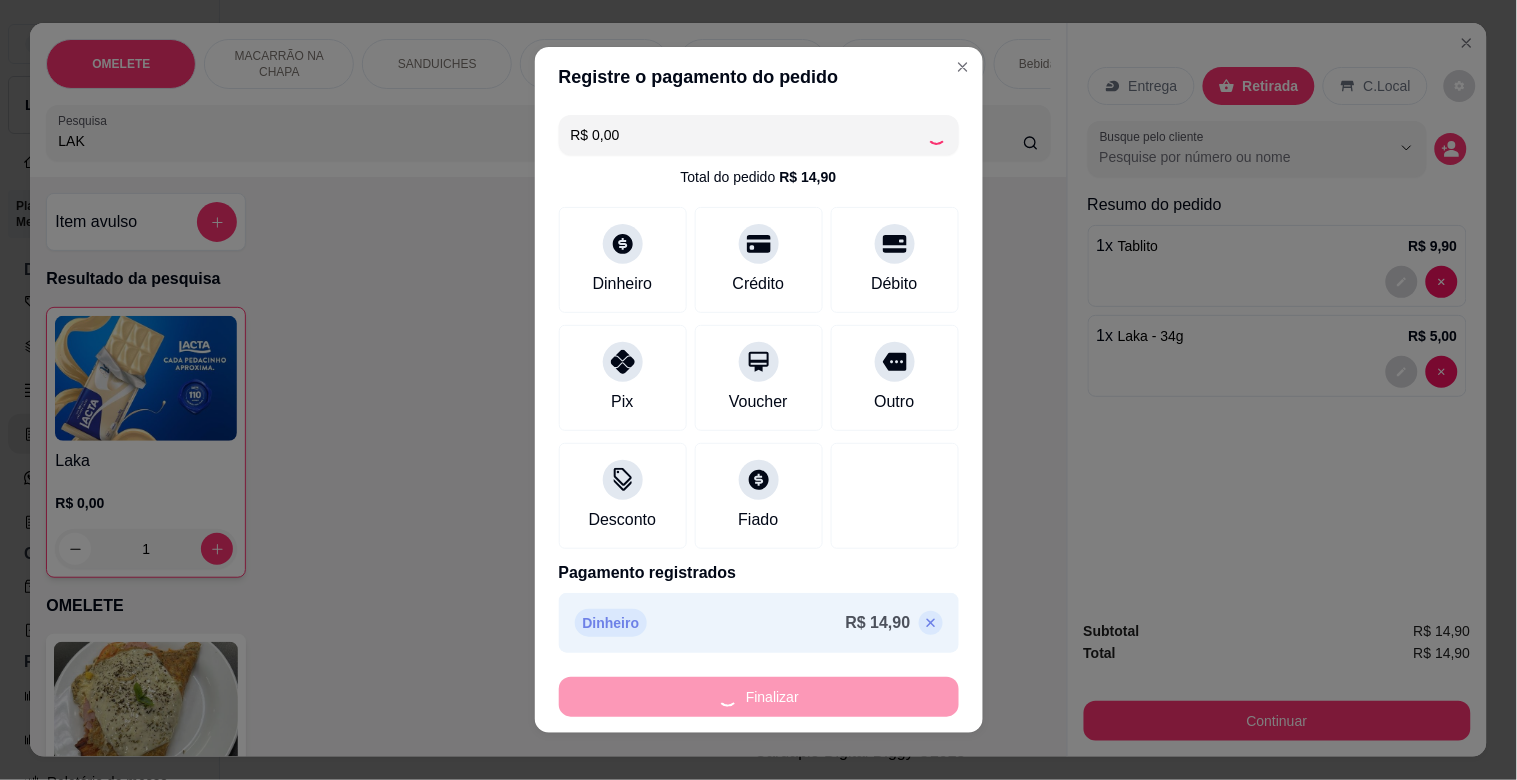 type on "0" 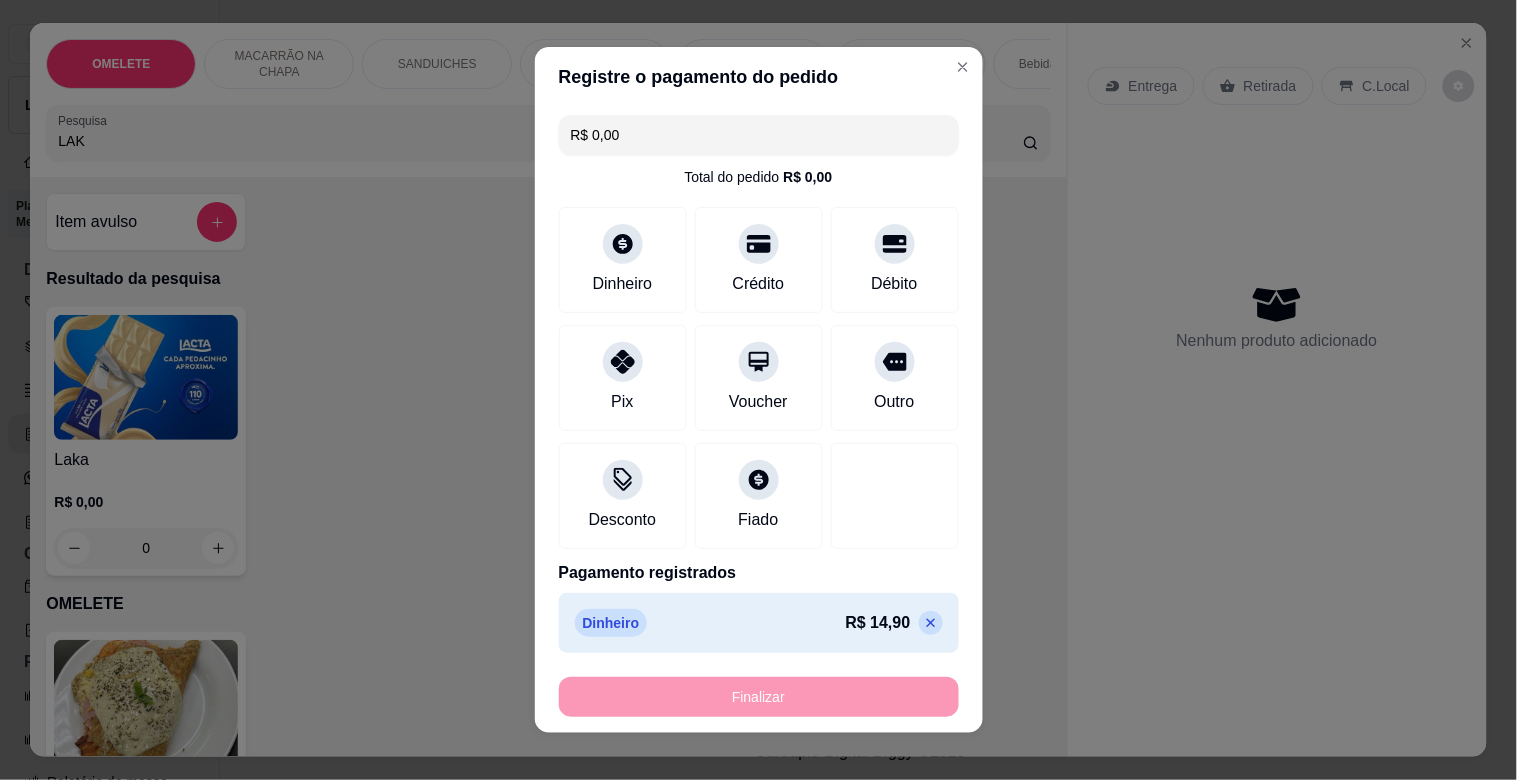 type on "-R$ 14,90" 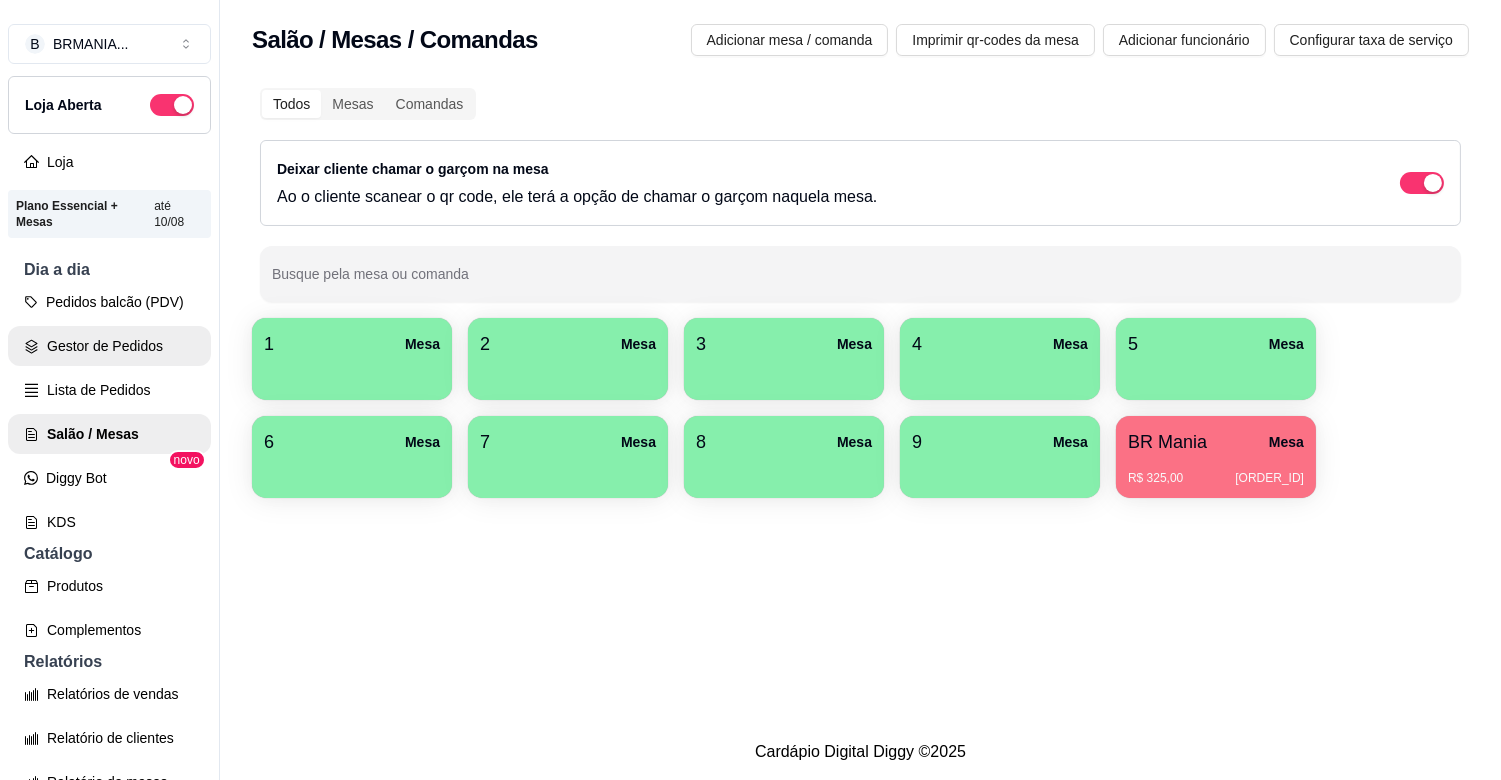 click on "Gestor de Pedidos" at bounding box center (109, 346) 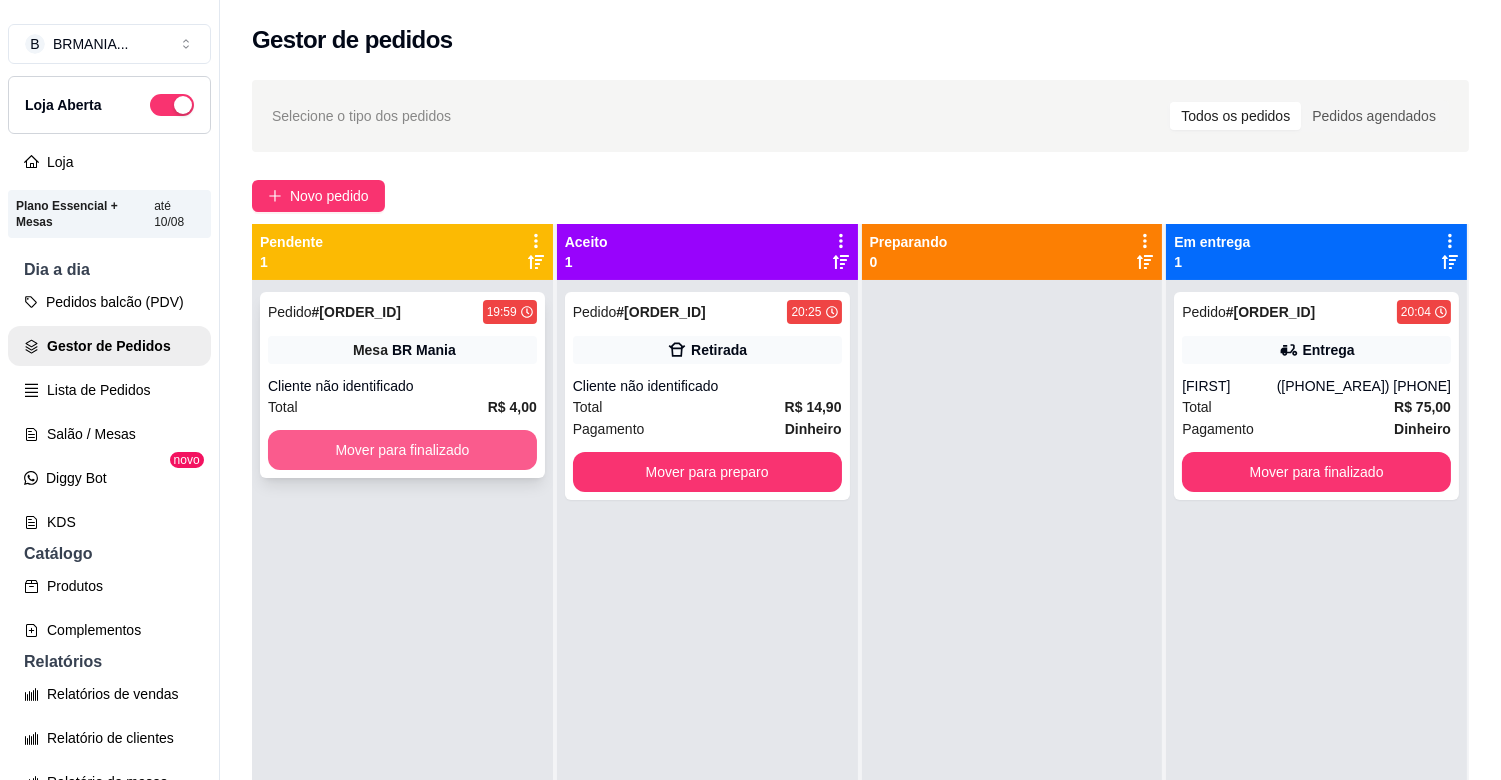 click on "Mover para finalizado" at bounding box center (402, 450) 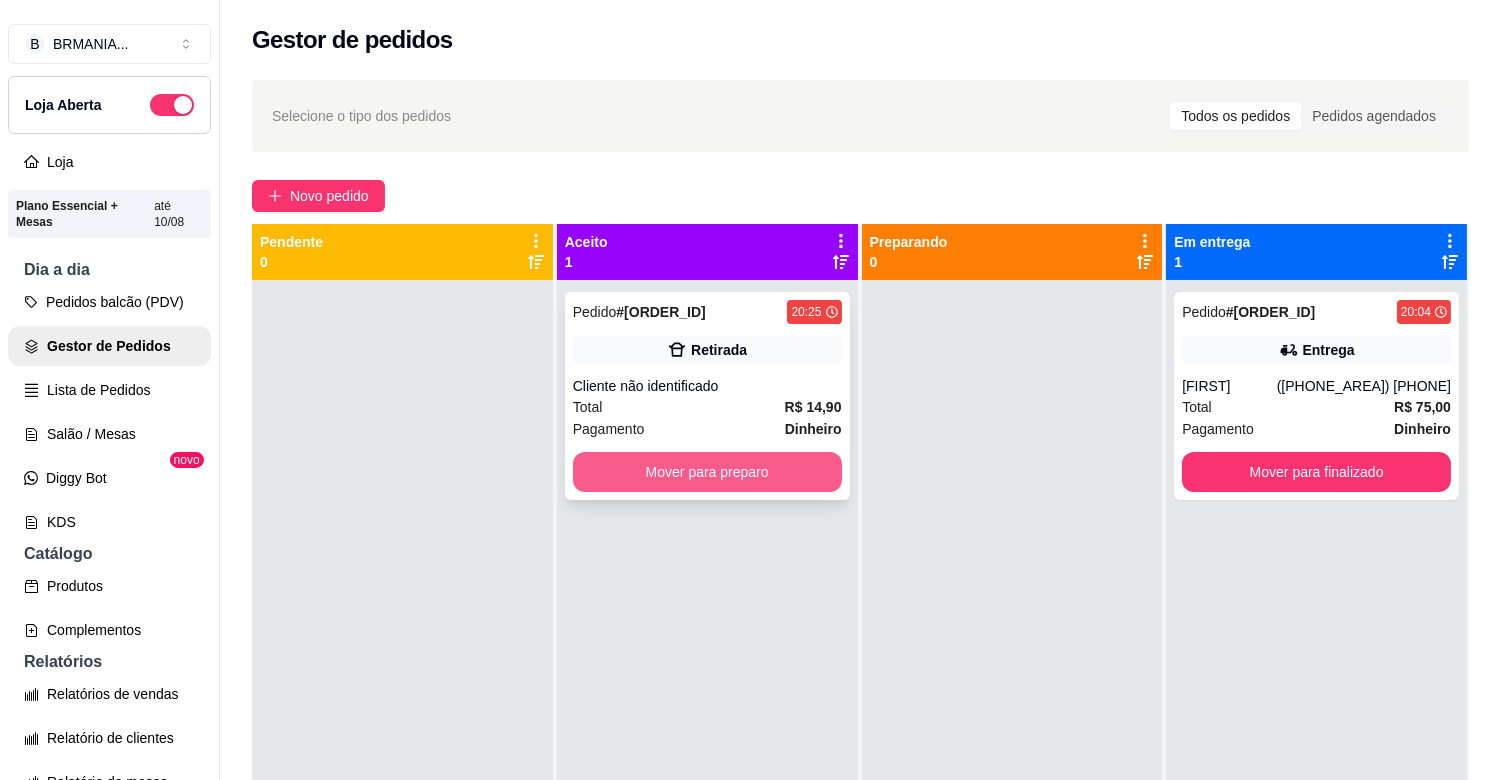 click on "Mover para preparo" at bounding box center (707, 472) 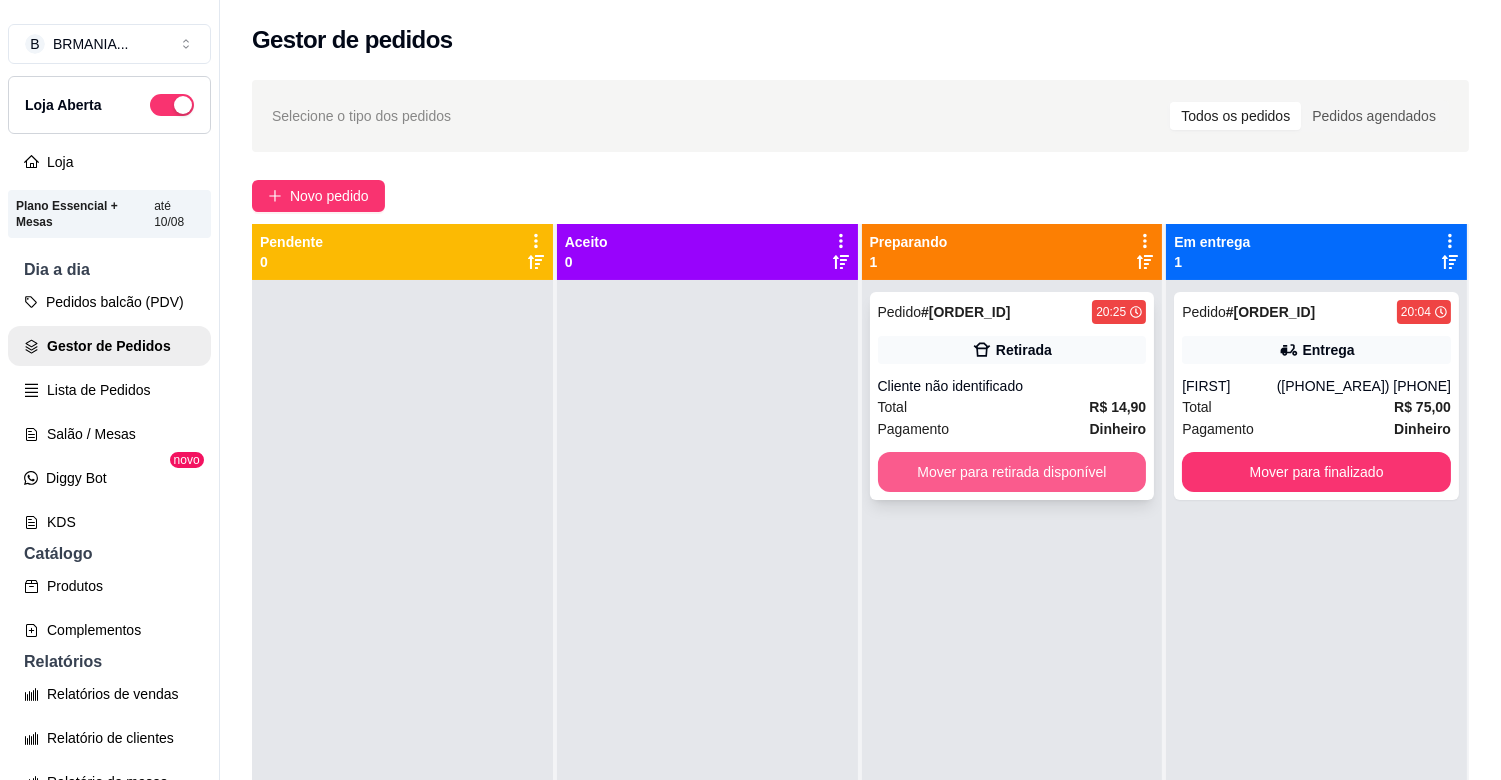 click on "Mover para retirada disponível" at bounding box center (1012, 472) 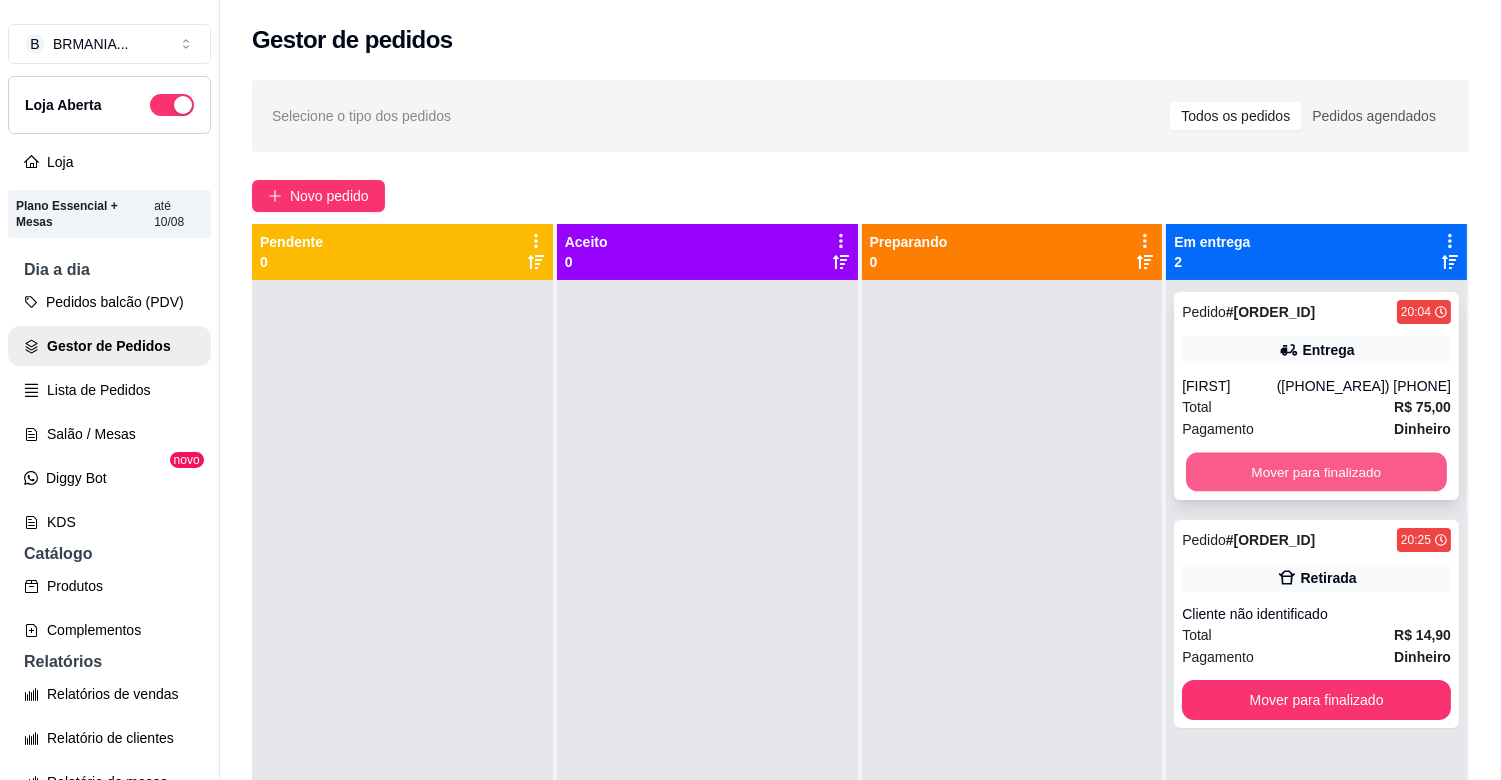 click on "Mover para finalizado" at bounding box center [1316, 472] 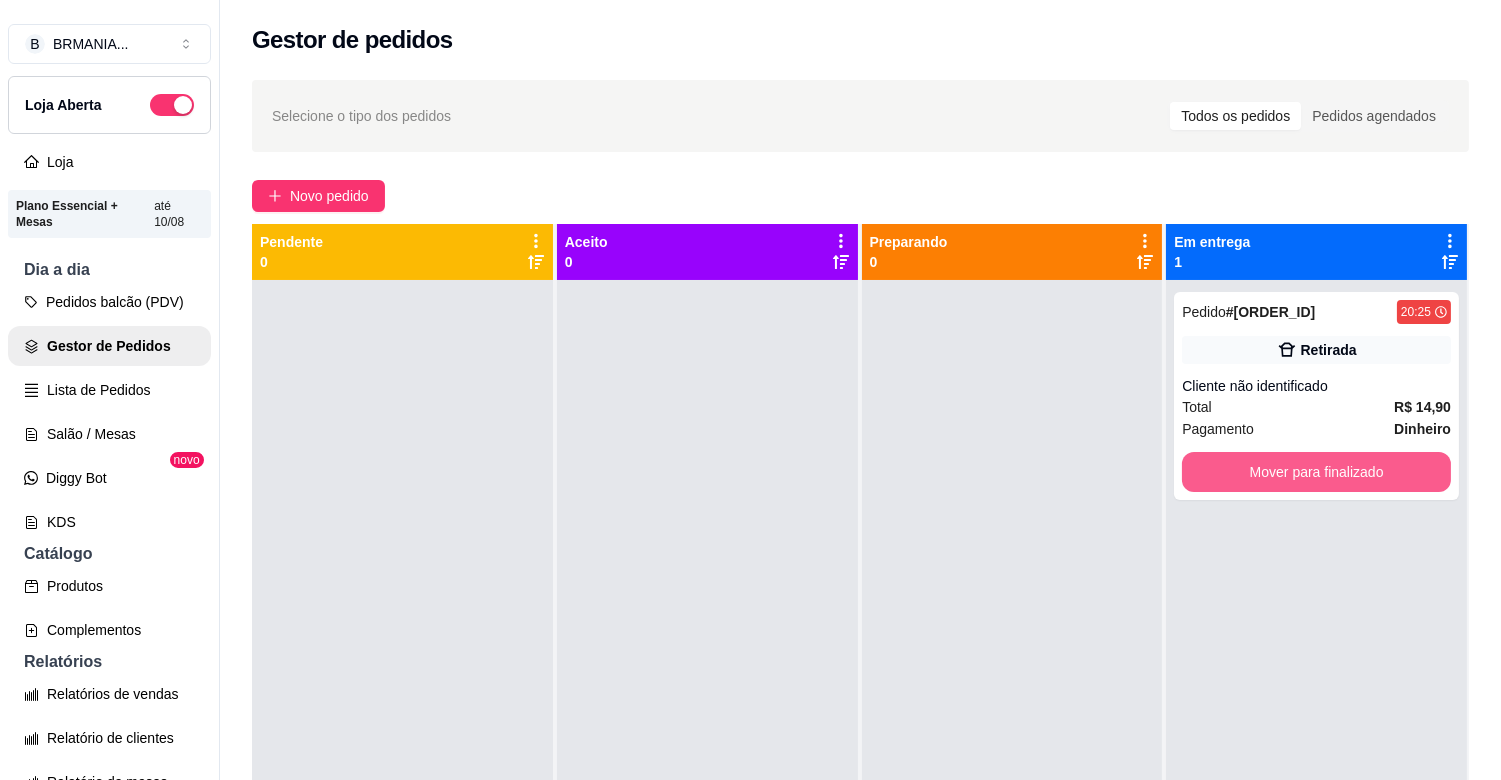 click on "Mover para finalizado" at bounding box center [1316, 472] 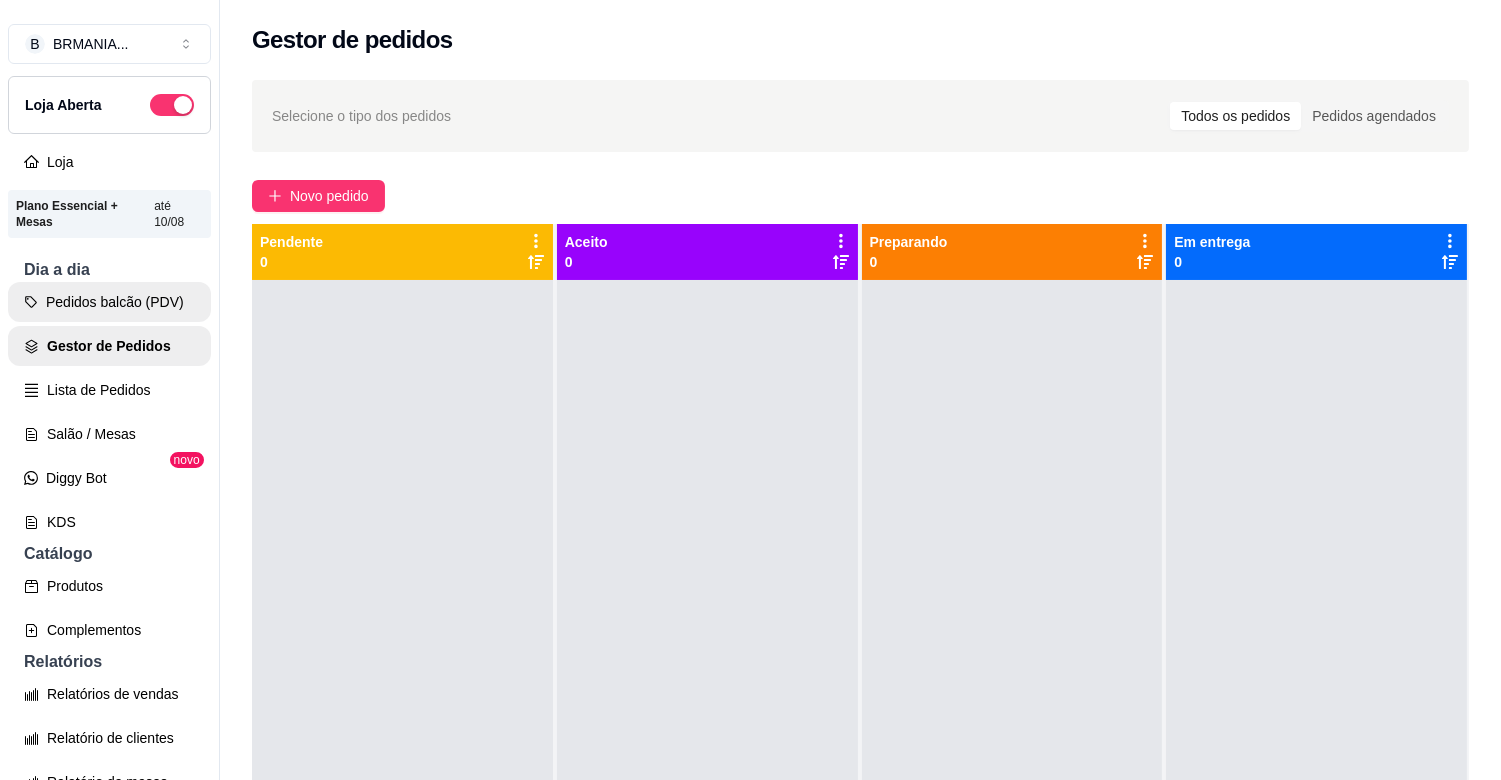 click on "Pedidos balcão (PDV)" at bounding box center (109, 302) 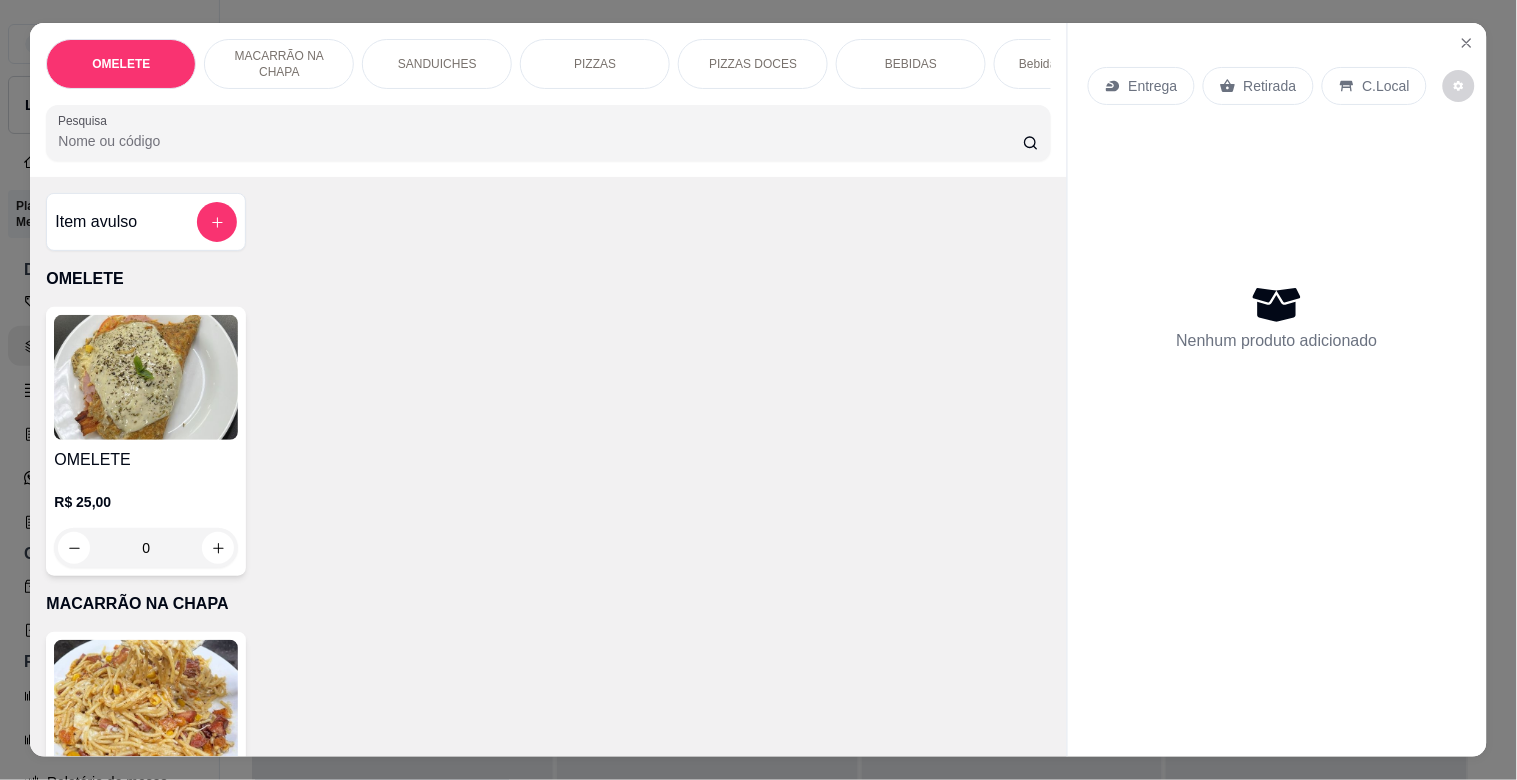 click on "Pesquisa" at bounding box center (540, 141) 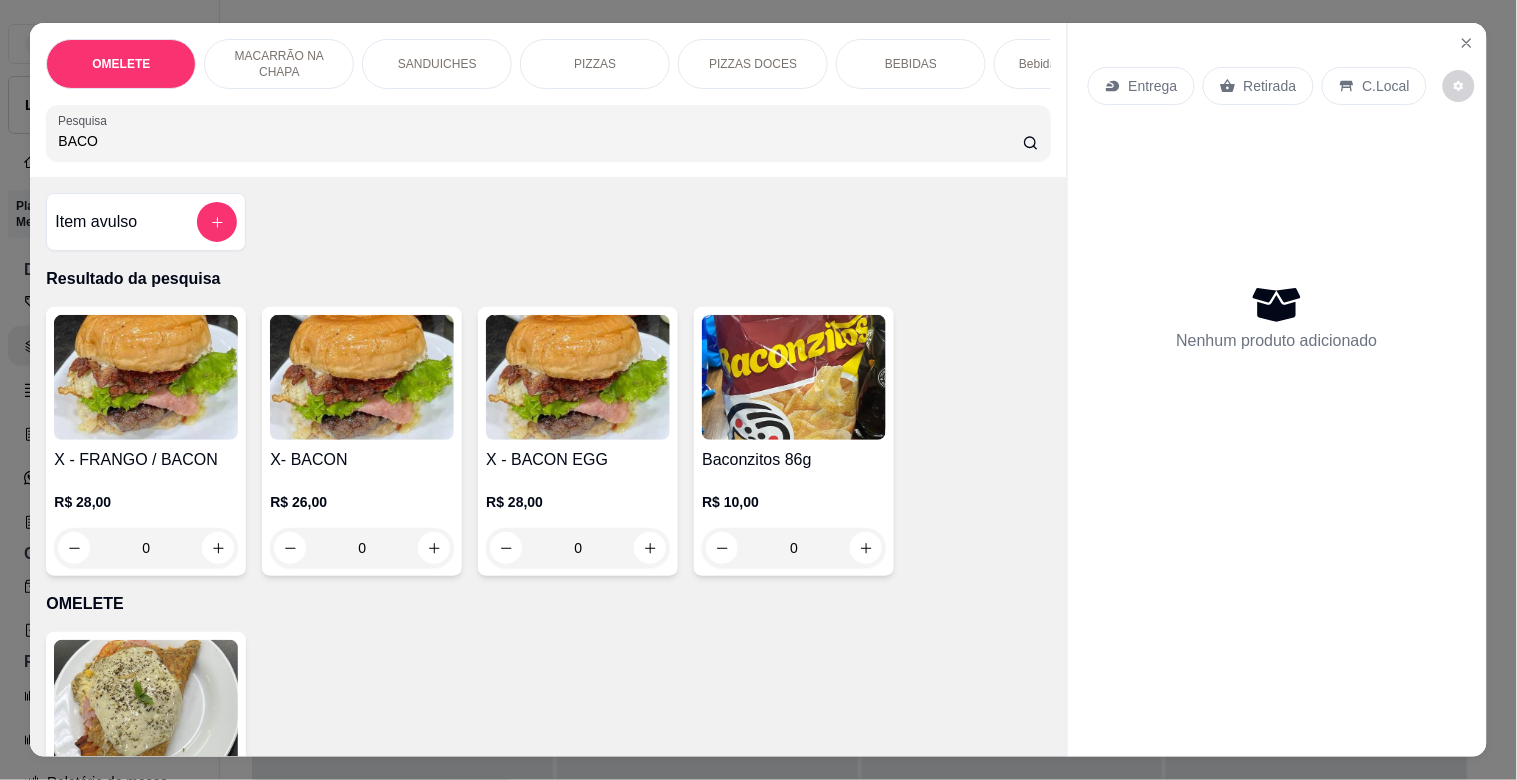 type on "BACO" 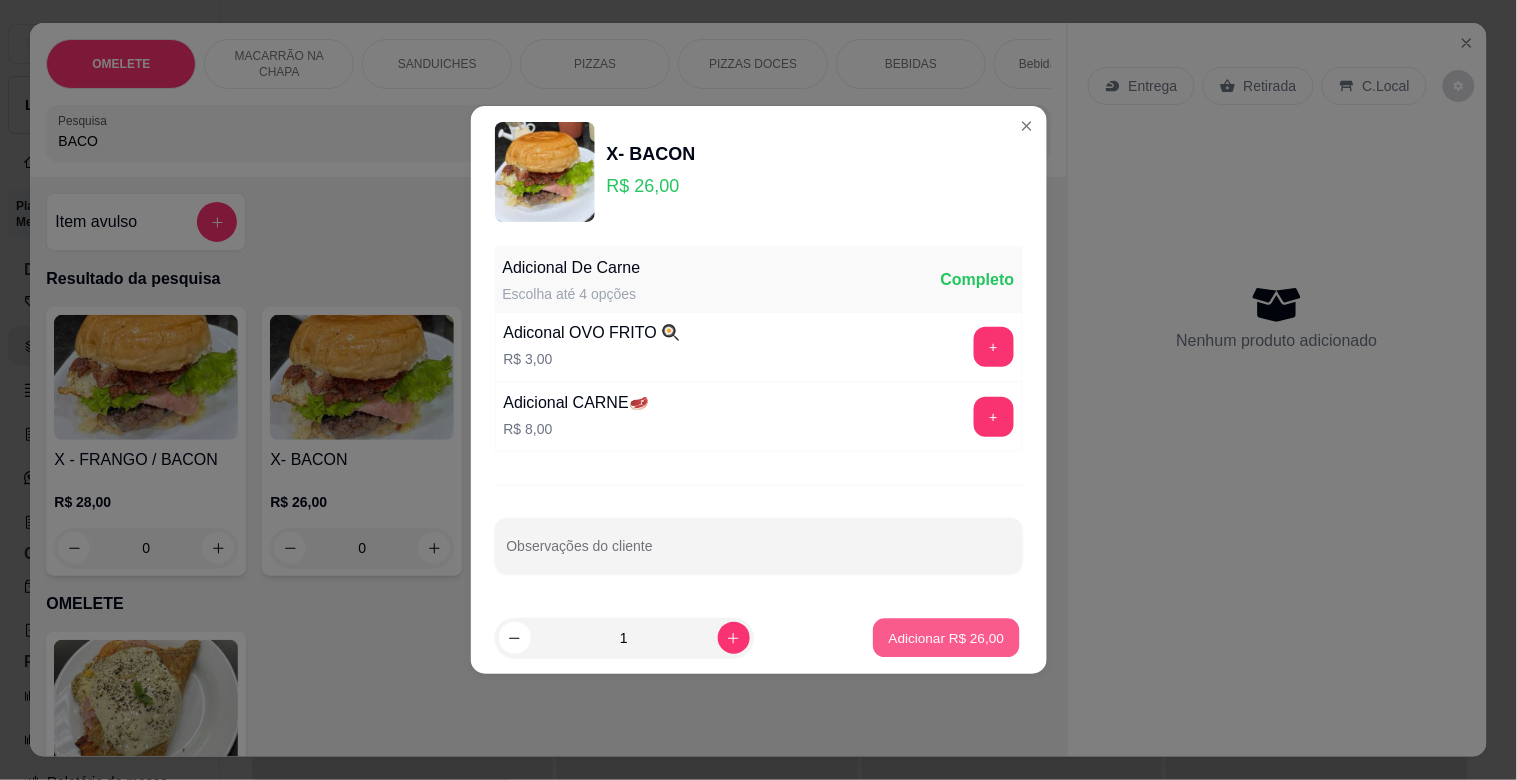 click on "Adicionar   R$ 26,00" at bounding box center (947, 637) 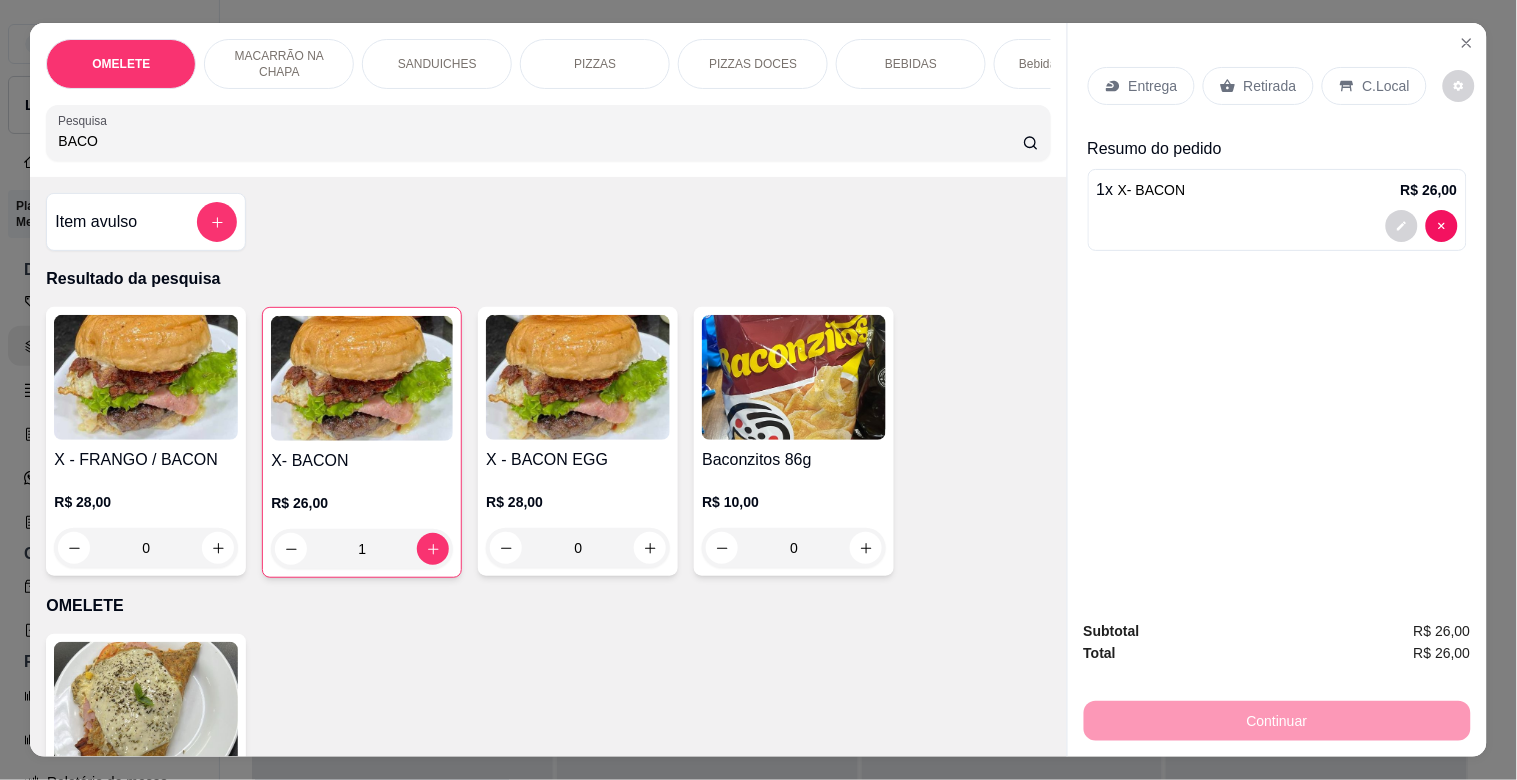 click on "Retirada" at bounding box center [1270, 86] 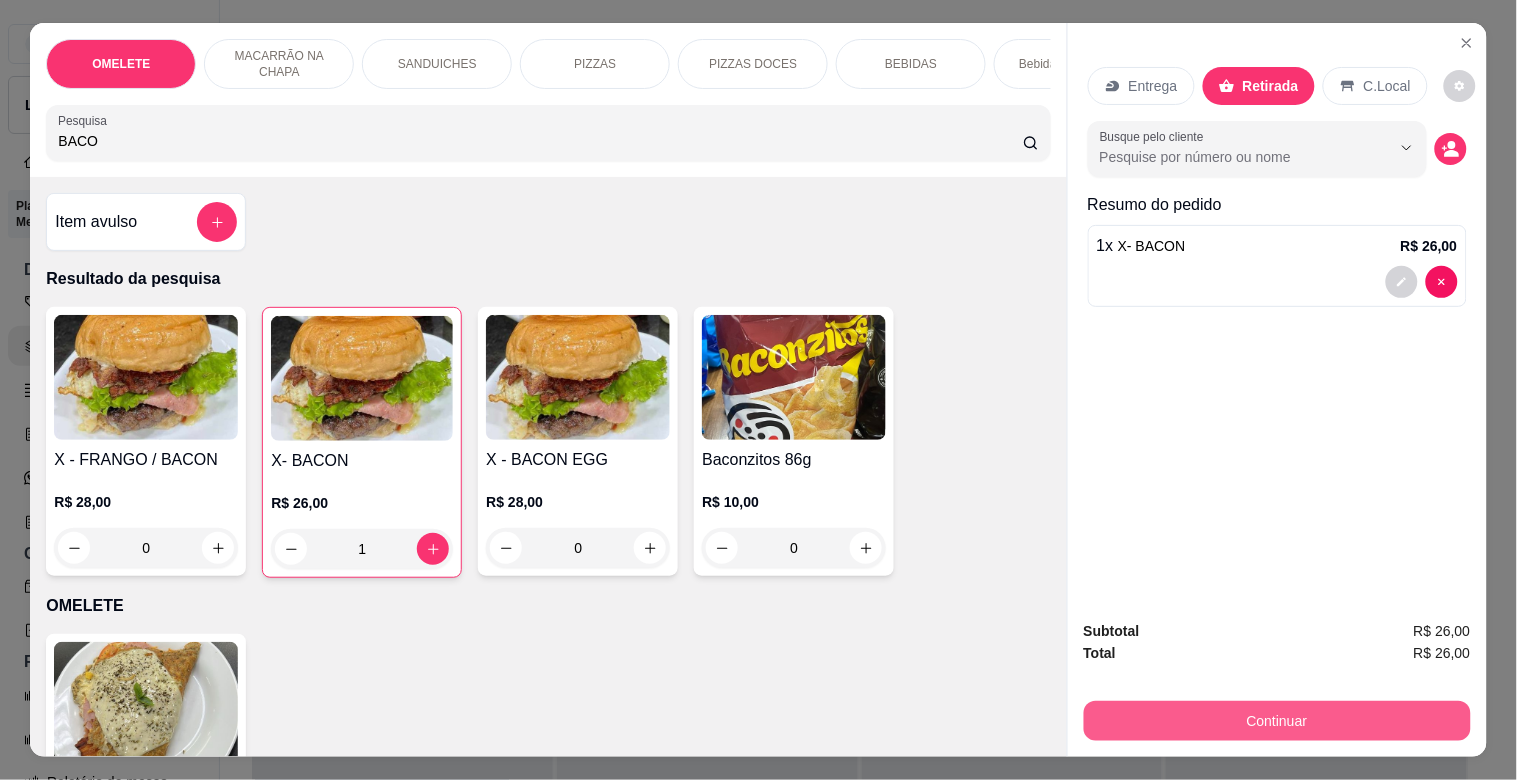 click on "Continuar" at bounding box center (1277, 721) 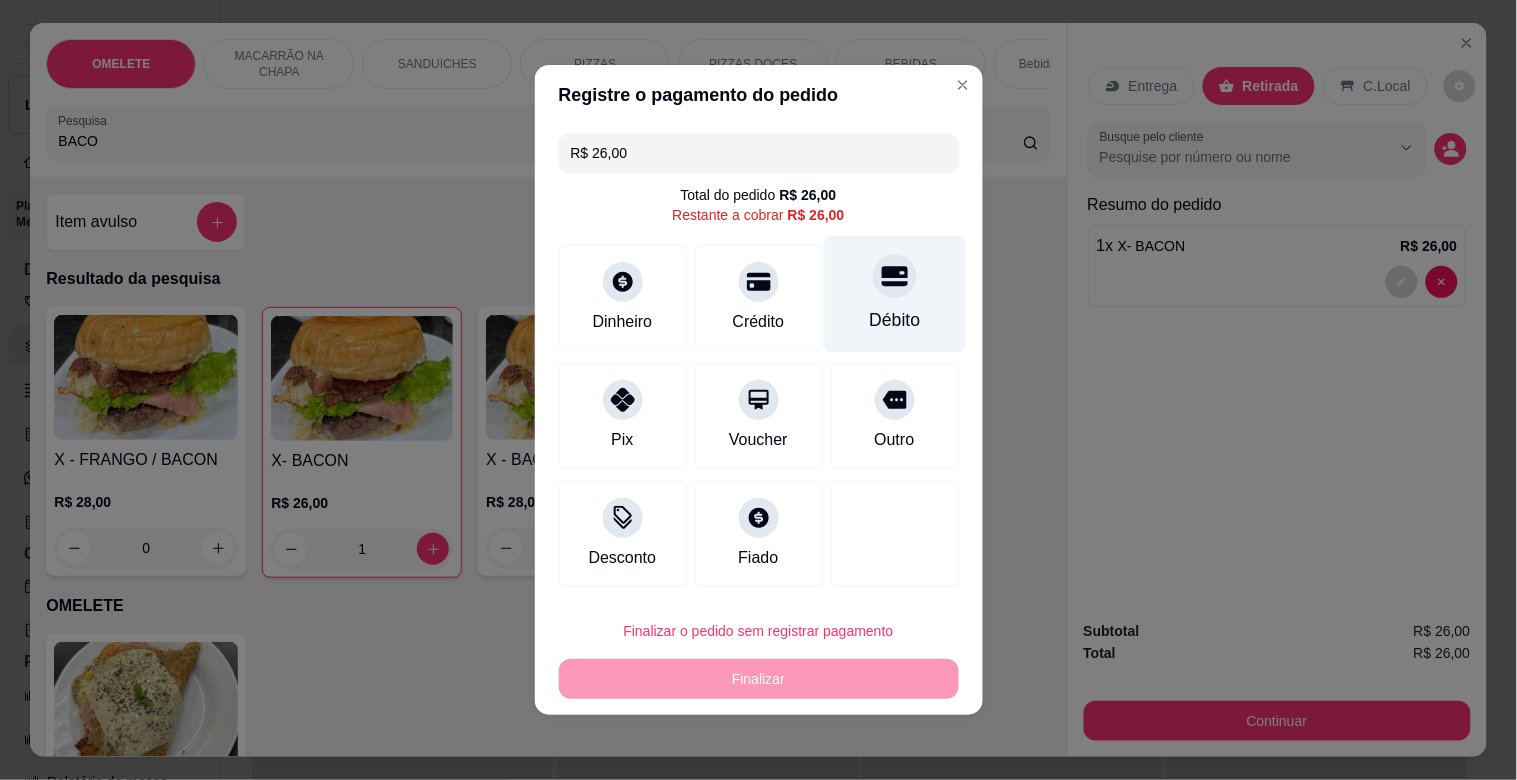 click on "Débito" at bounding box center [894, 320] 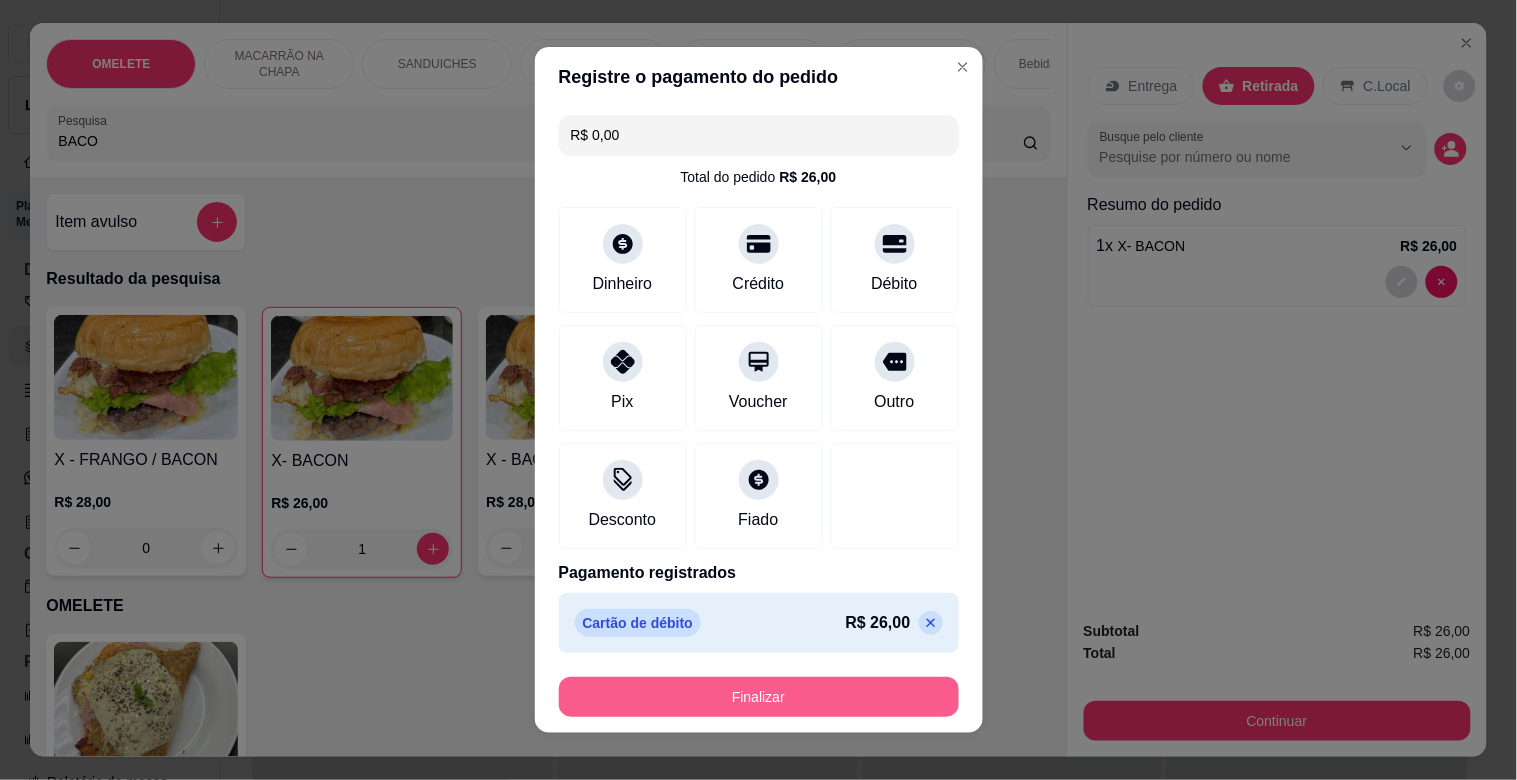 click on "Finalizar" at bounding box center [759, 697] 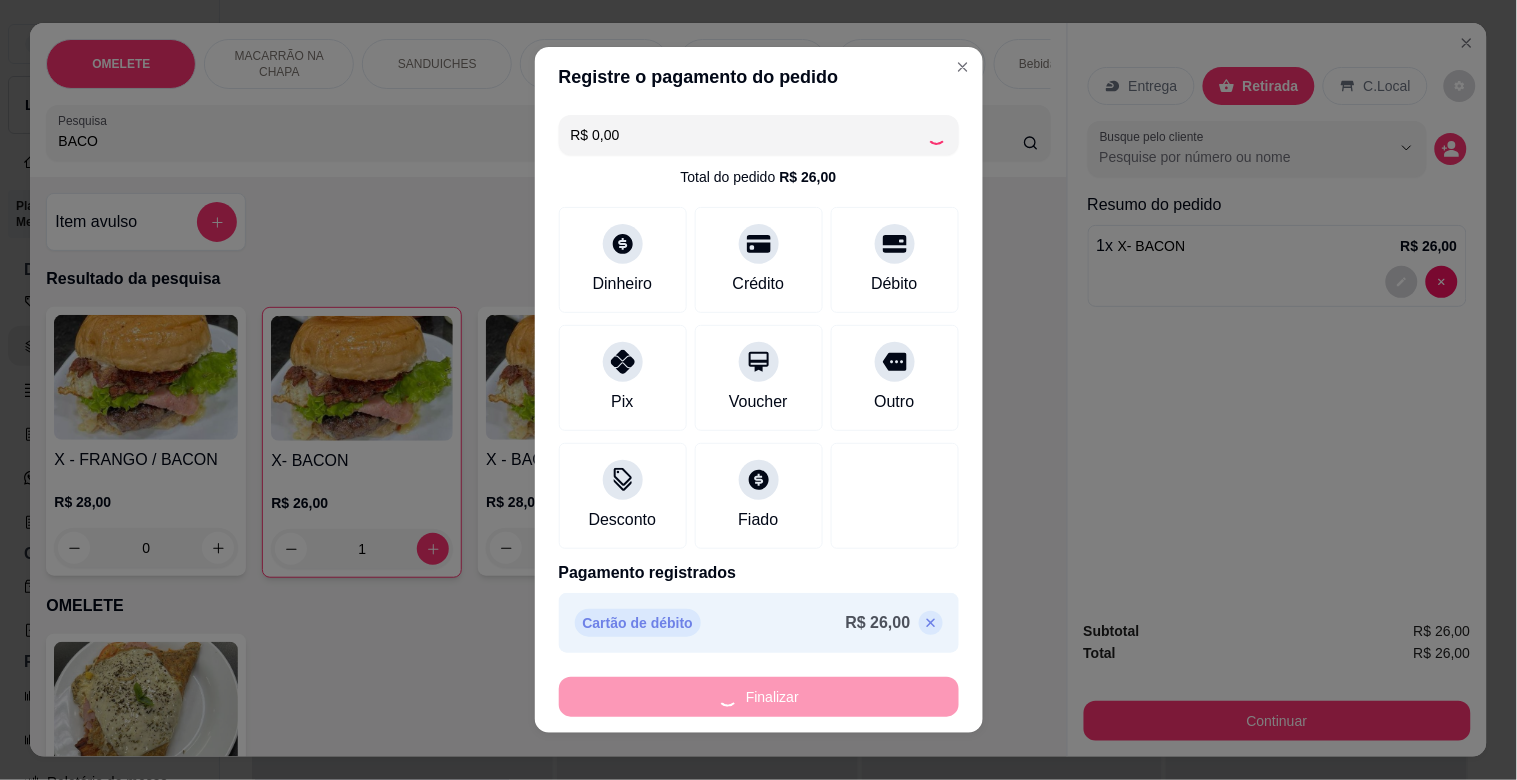 type on "0" 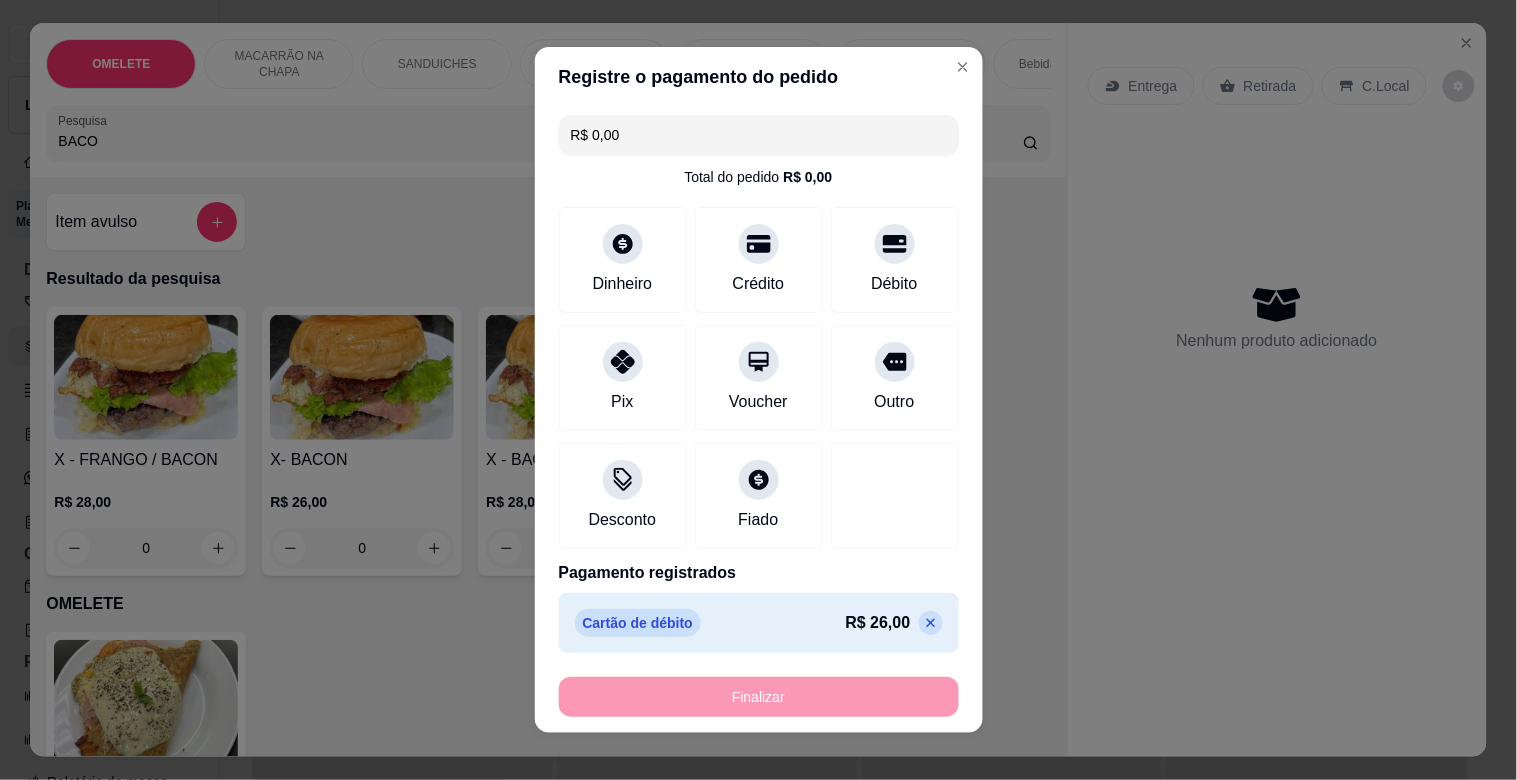type on "-R$ 26,00" 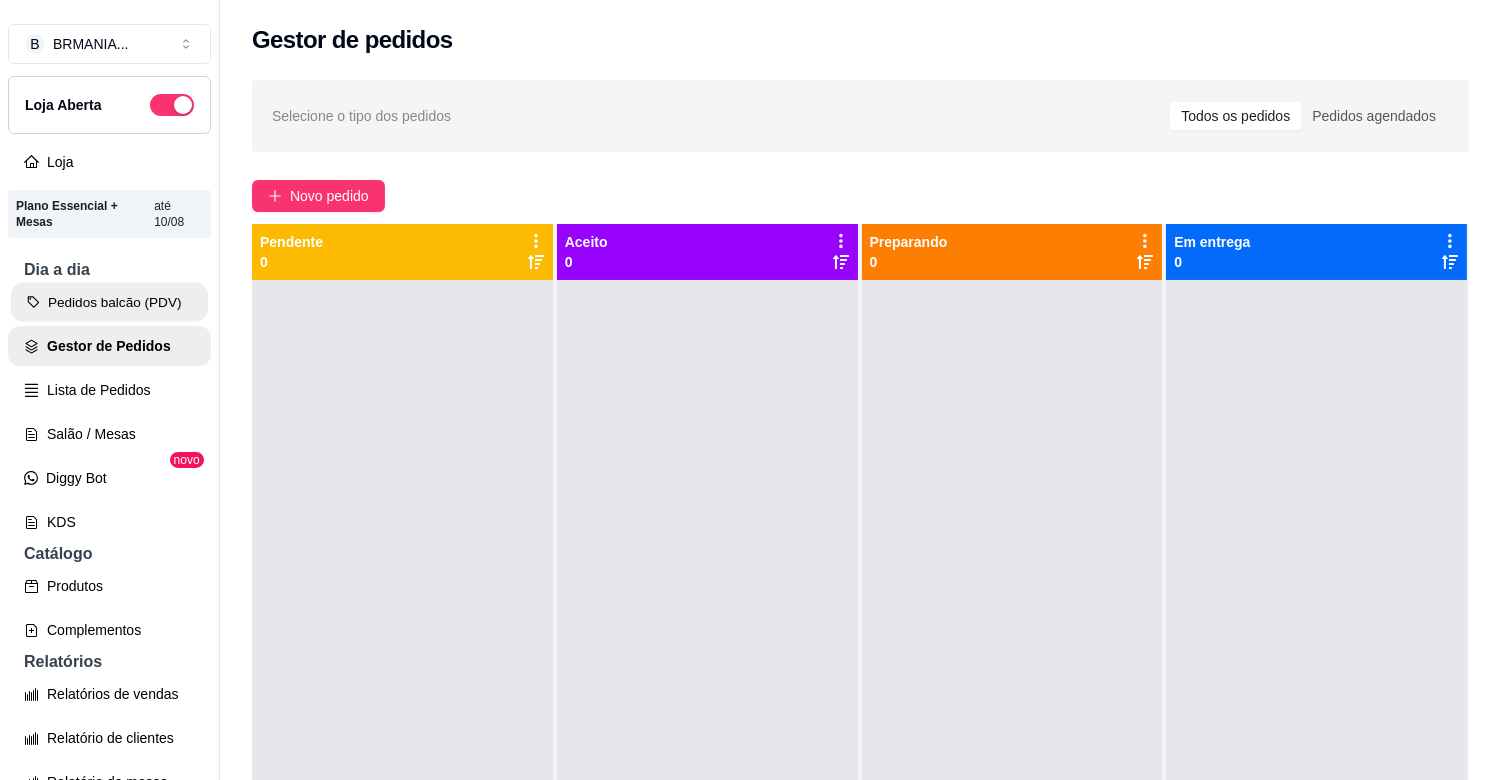 click on "Pedidos balcão (PDV)" at bounding box center (109, 302) 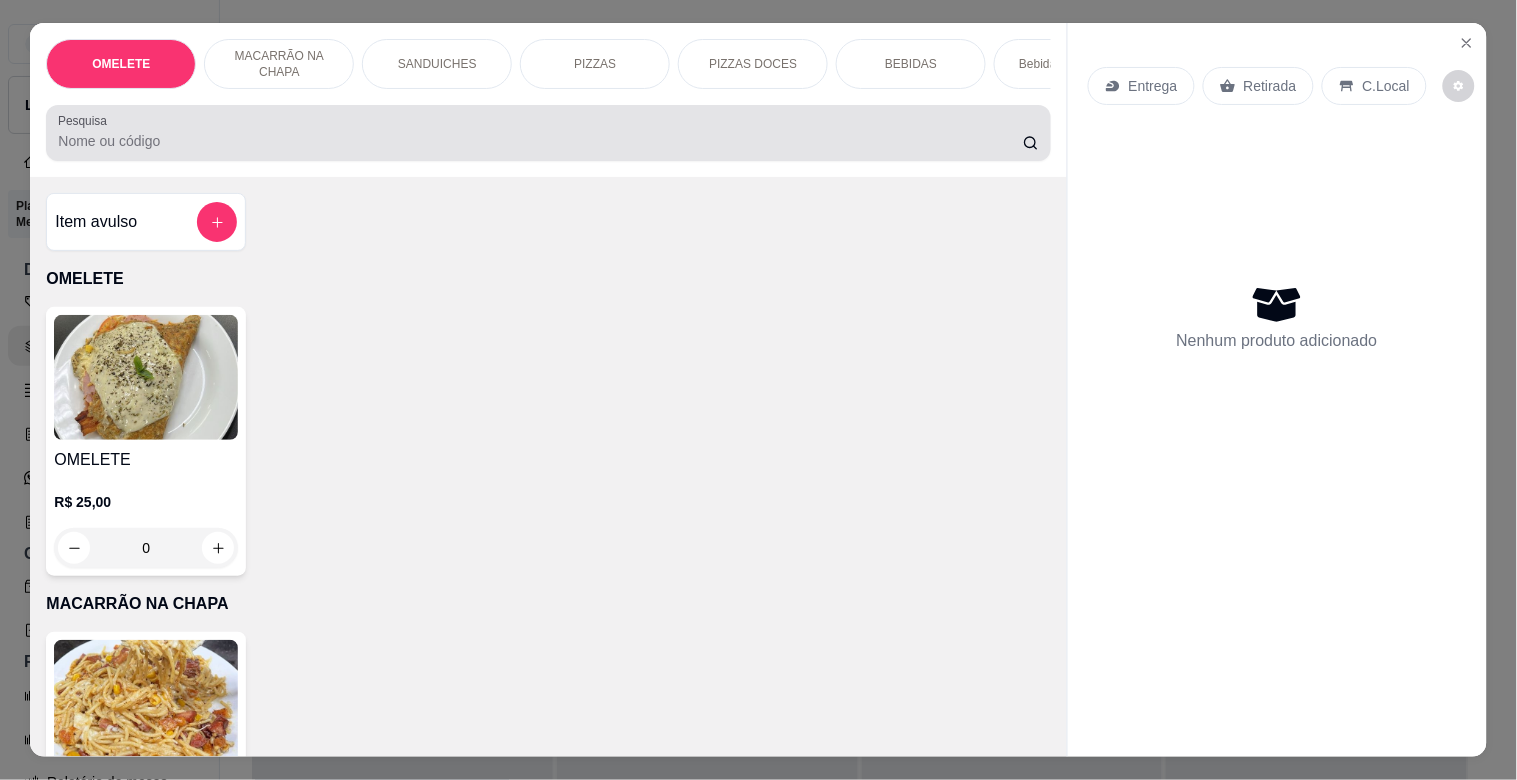 click on "Pesquisa" at bounding box center [540, 141] 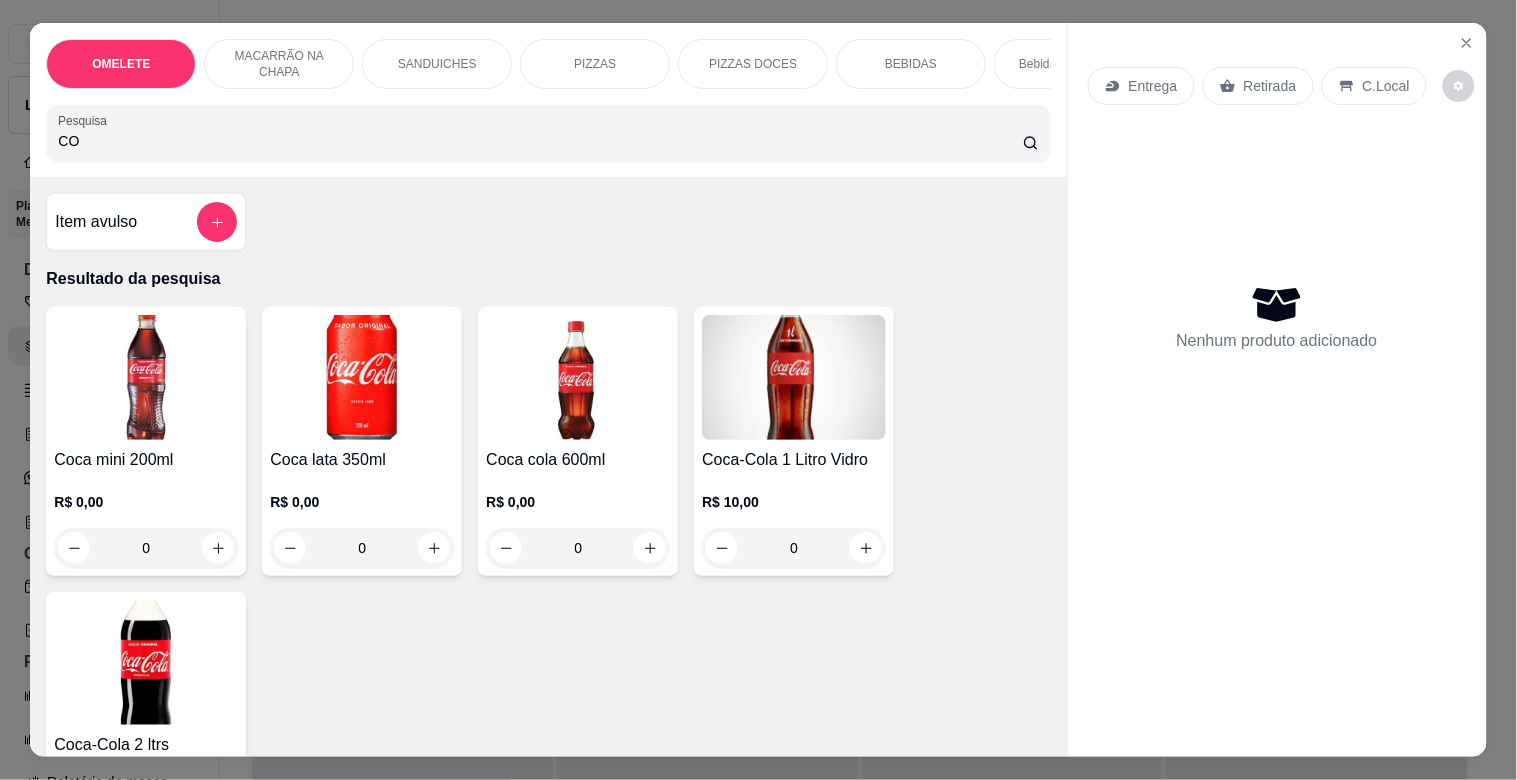 type on "C" 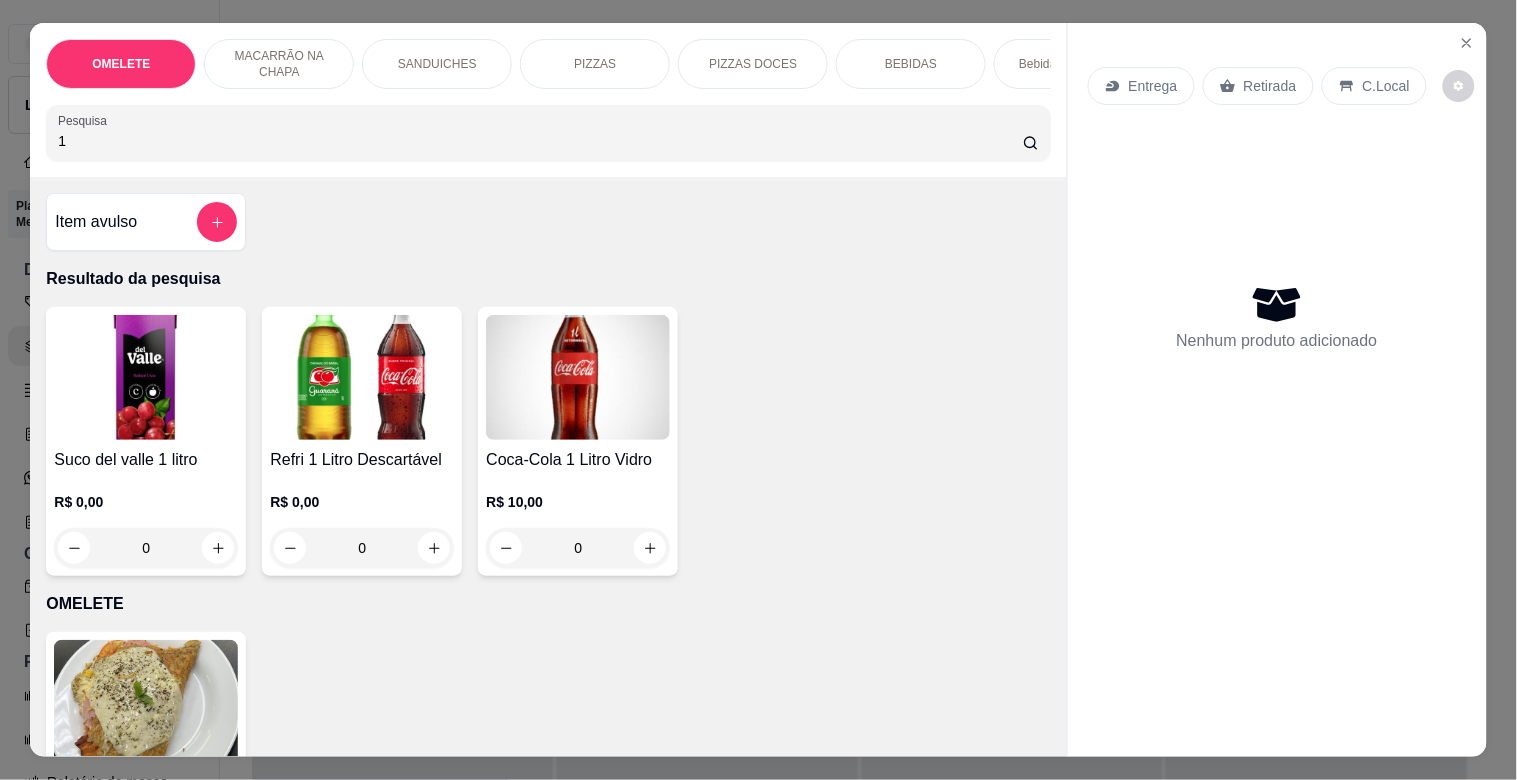 type on "1" 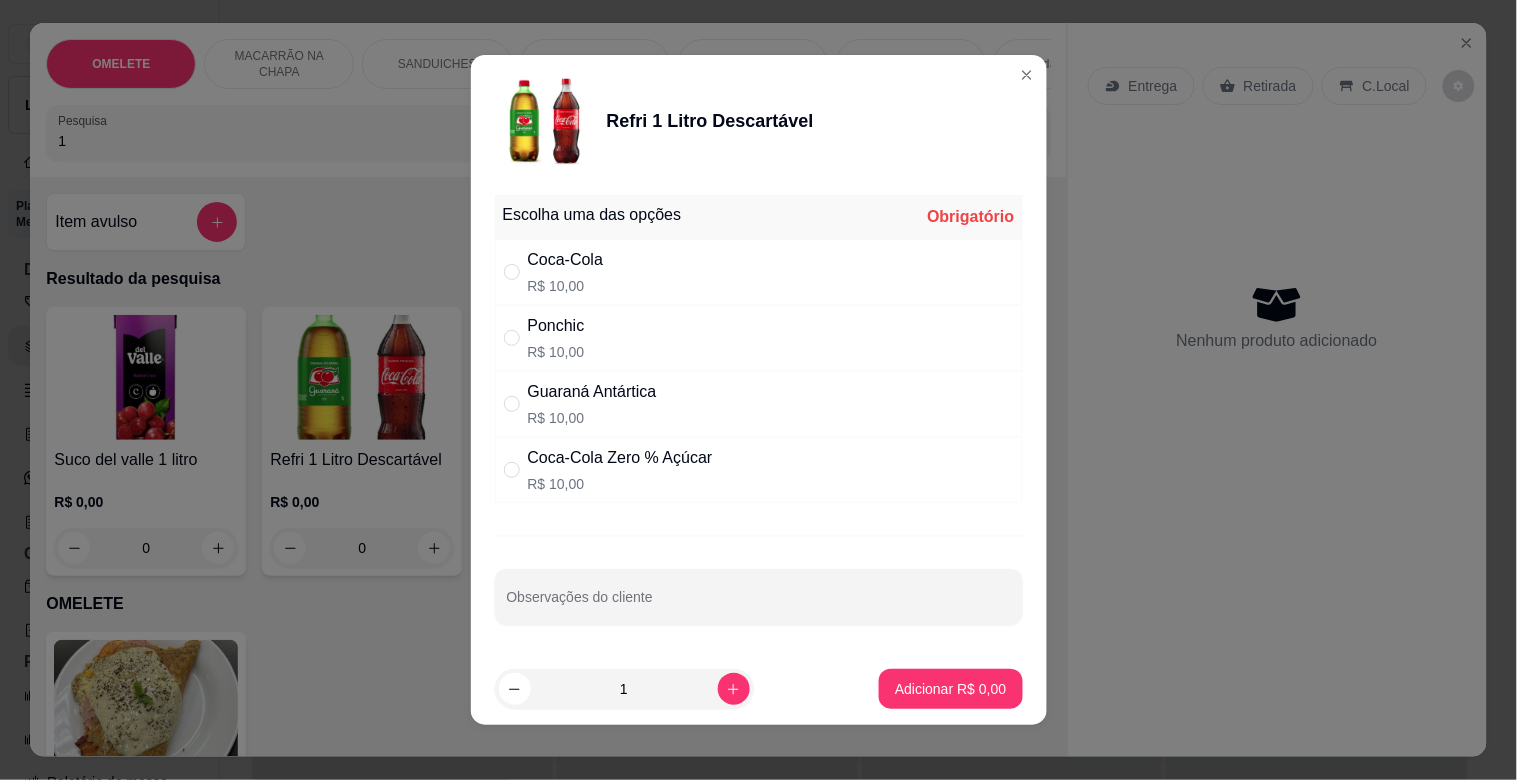 click on "R$ 10,00" at bounding box center (566, 286) 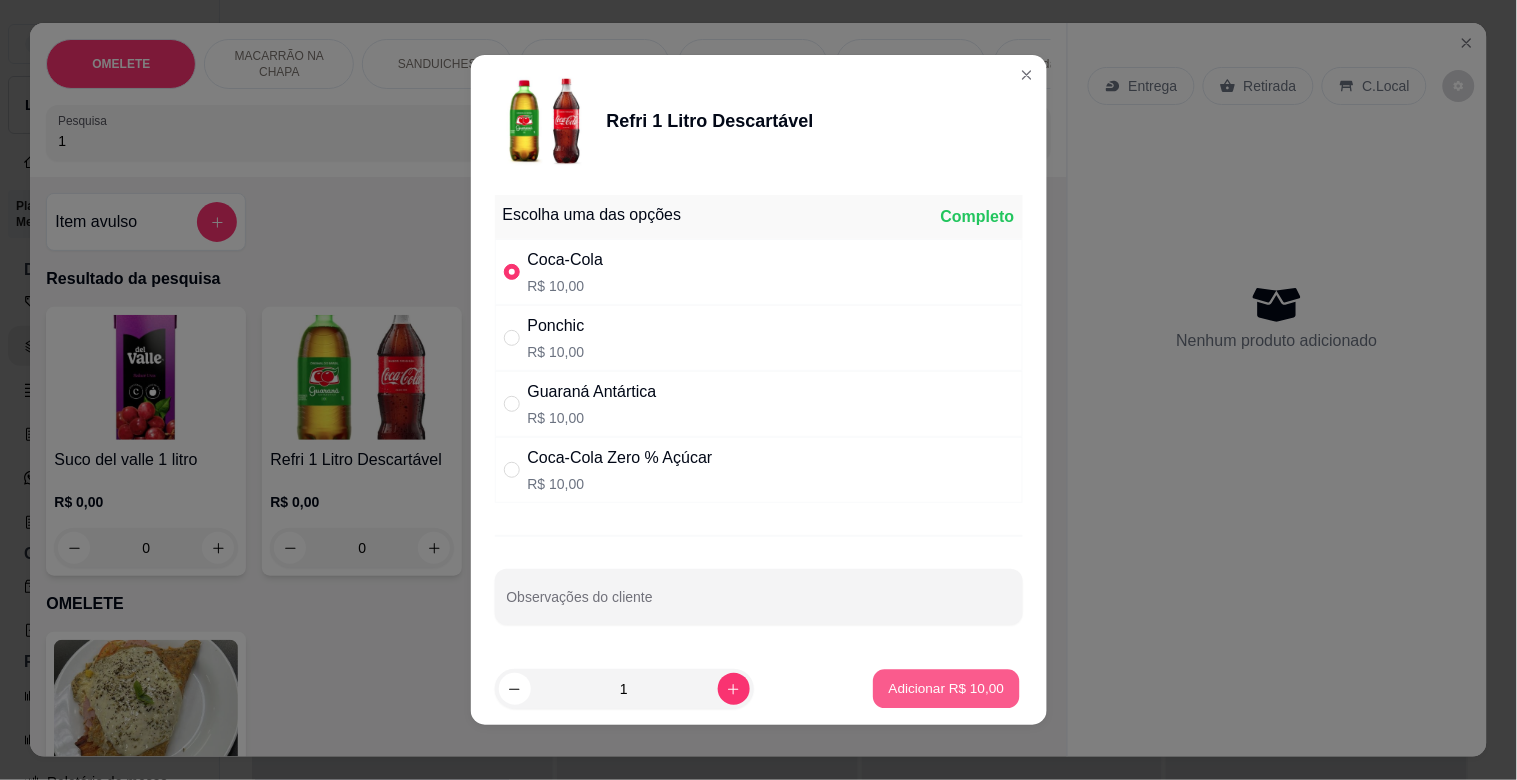 click on "Adicionar   R$ 10,00" at bounding box center [947, 688] 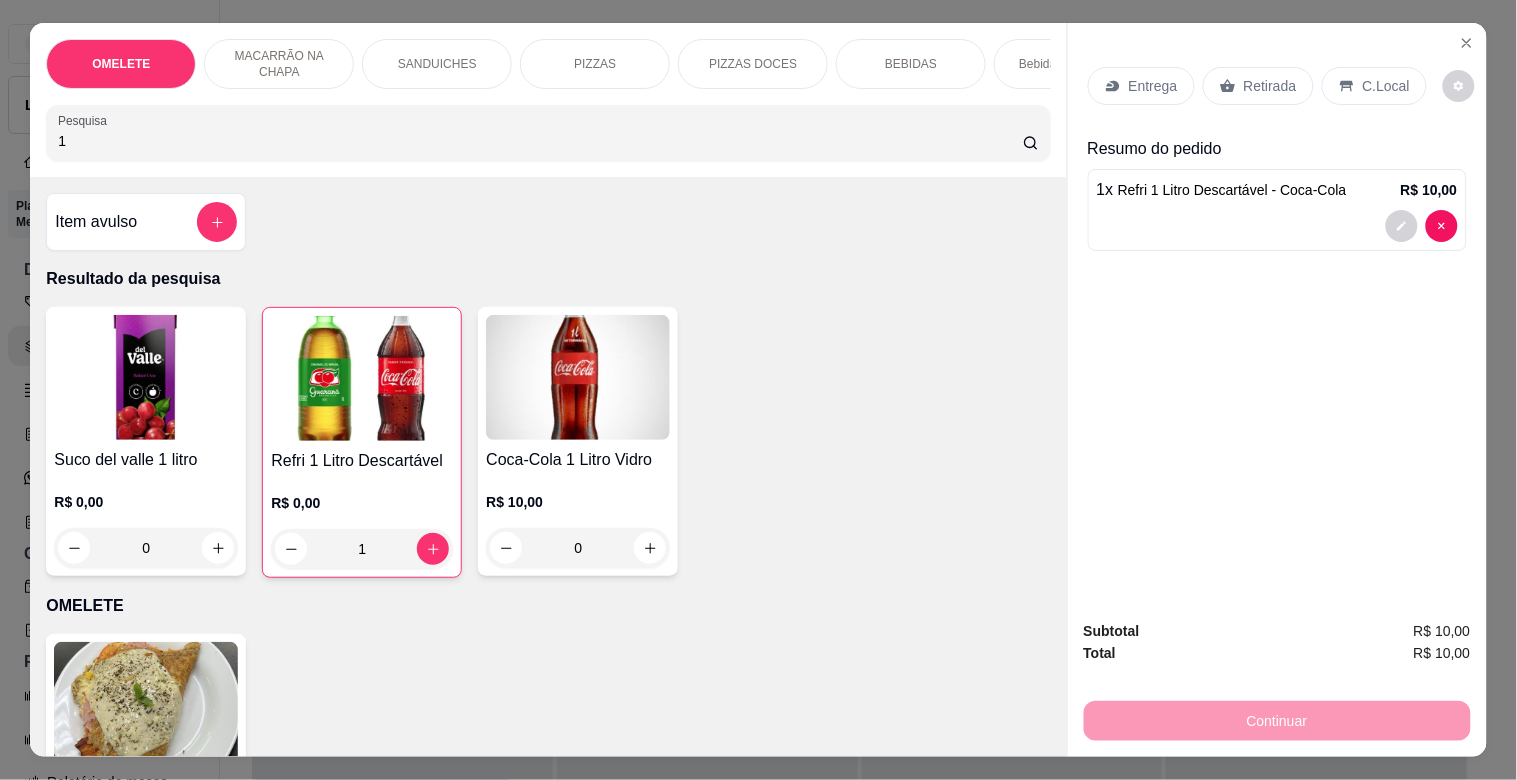 click on "Retirada" at bounding box center (1270, 86) 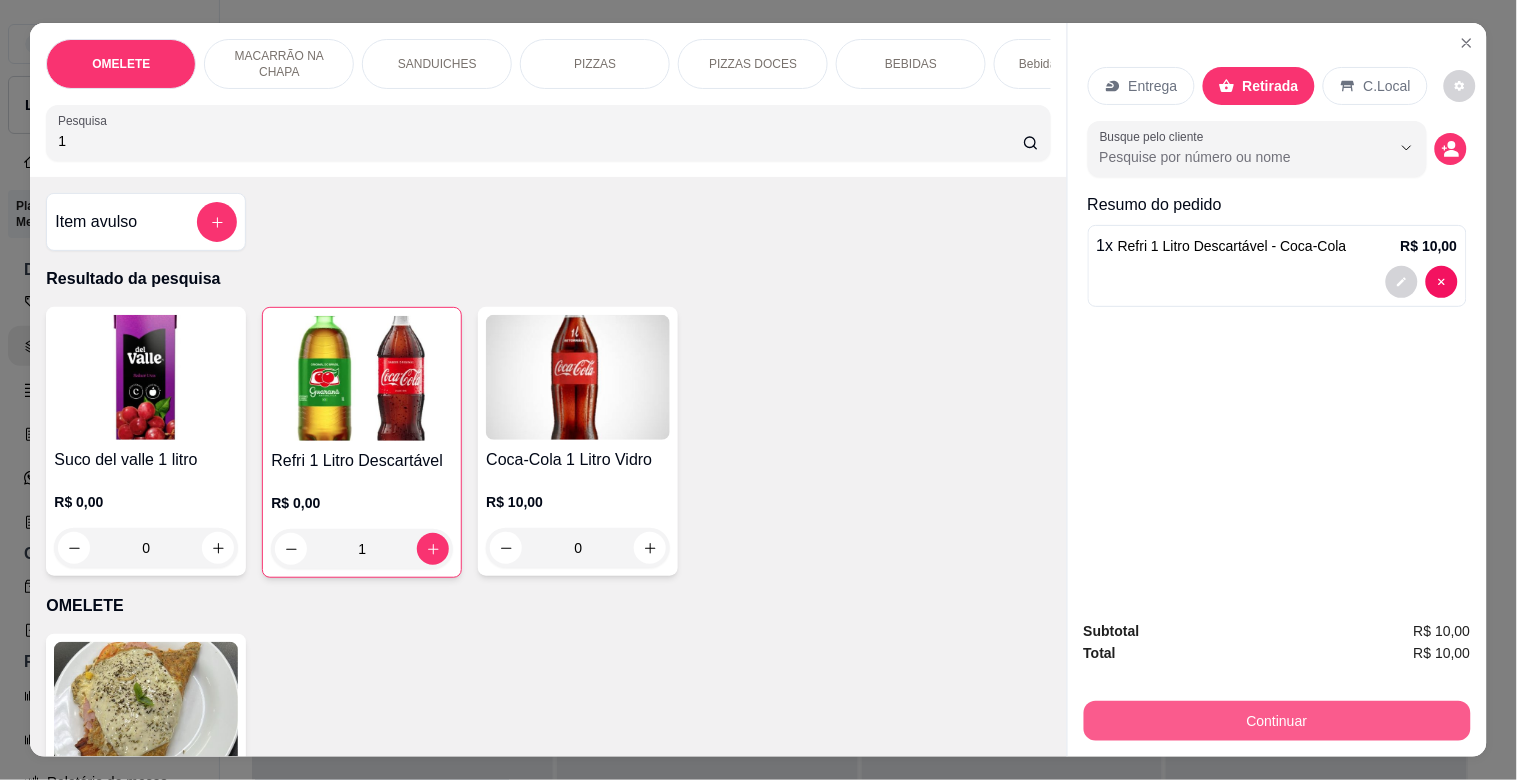 click on "Continuar" at bounding box center [1277, 721] 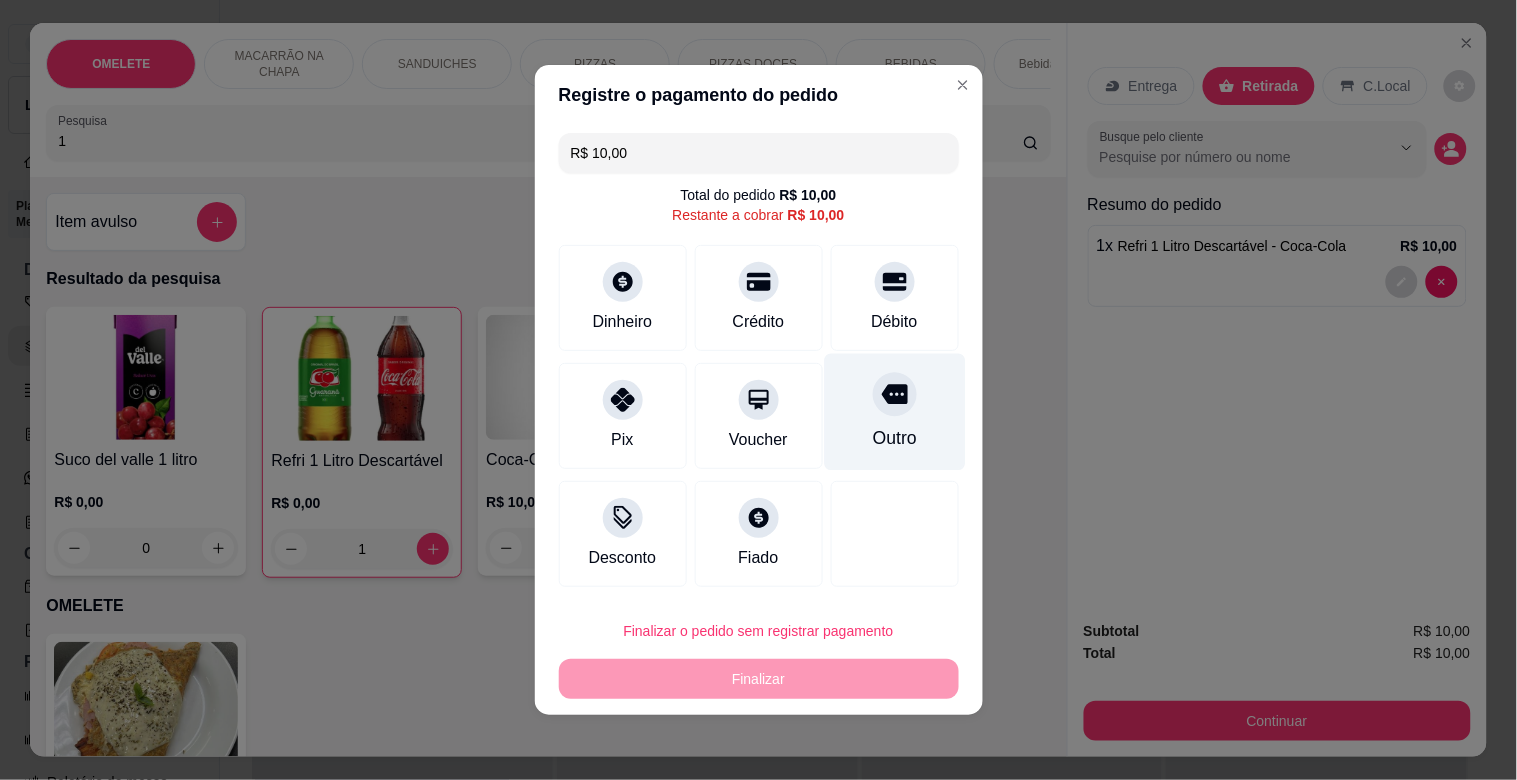 click on "Débito" at bounding box center (894, 322) 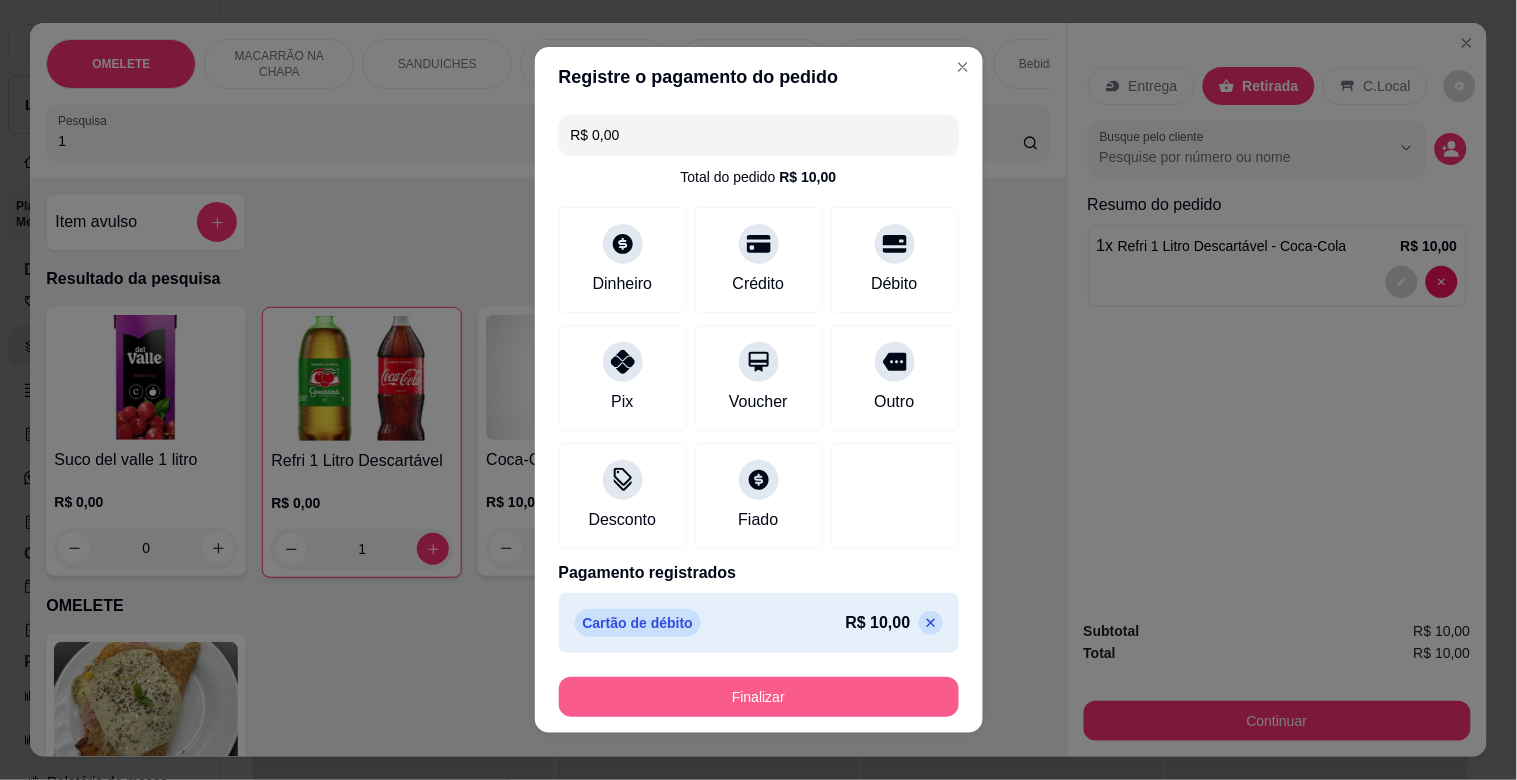 click on "Finalizar" at bounding box center [759, 697] 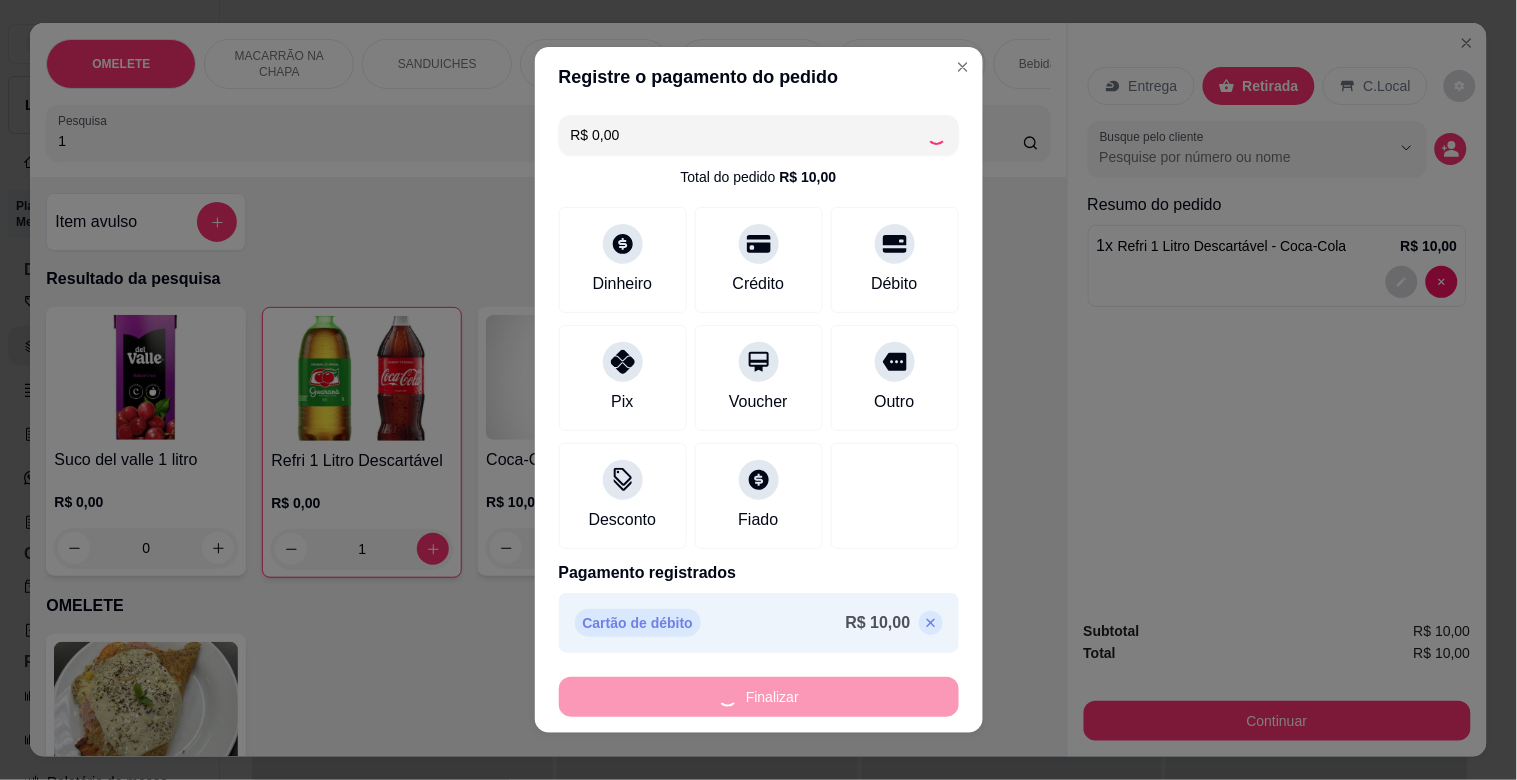 type on "0" 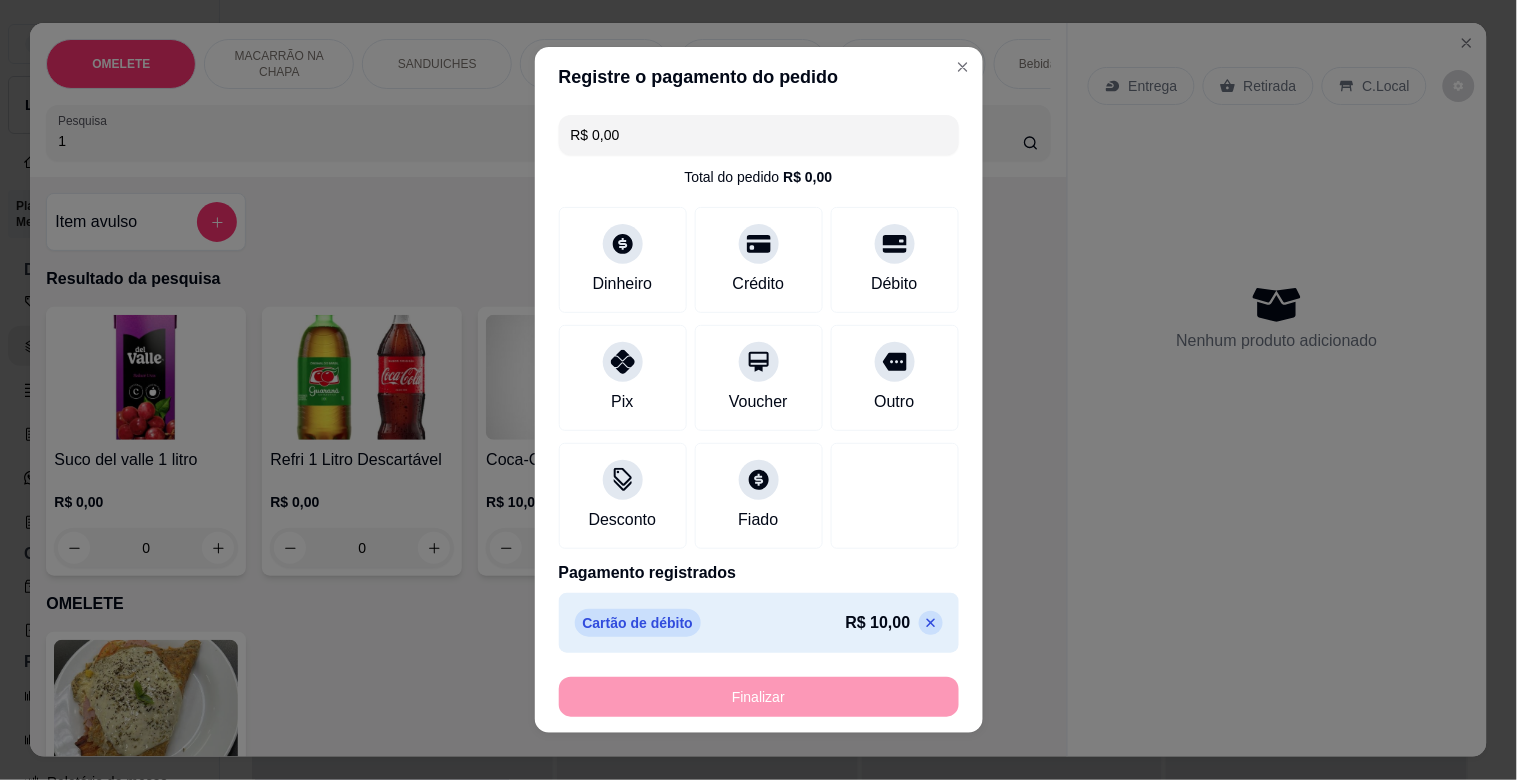 type on "-R$ 10,00" 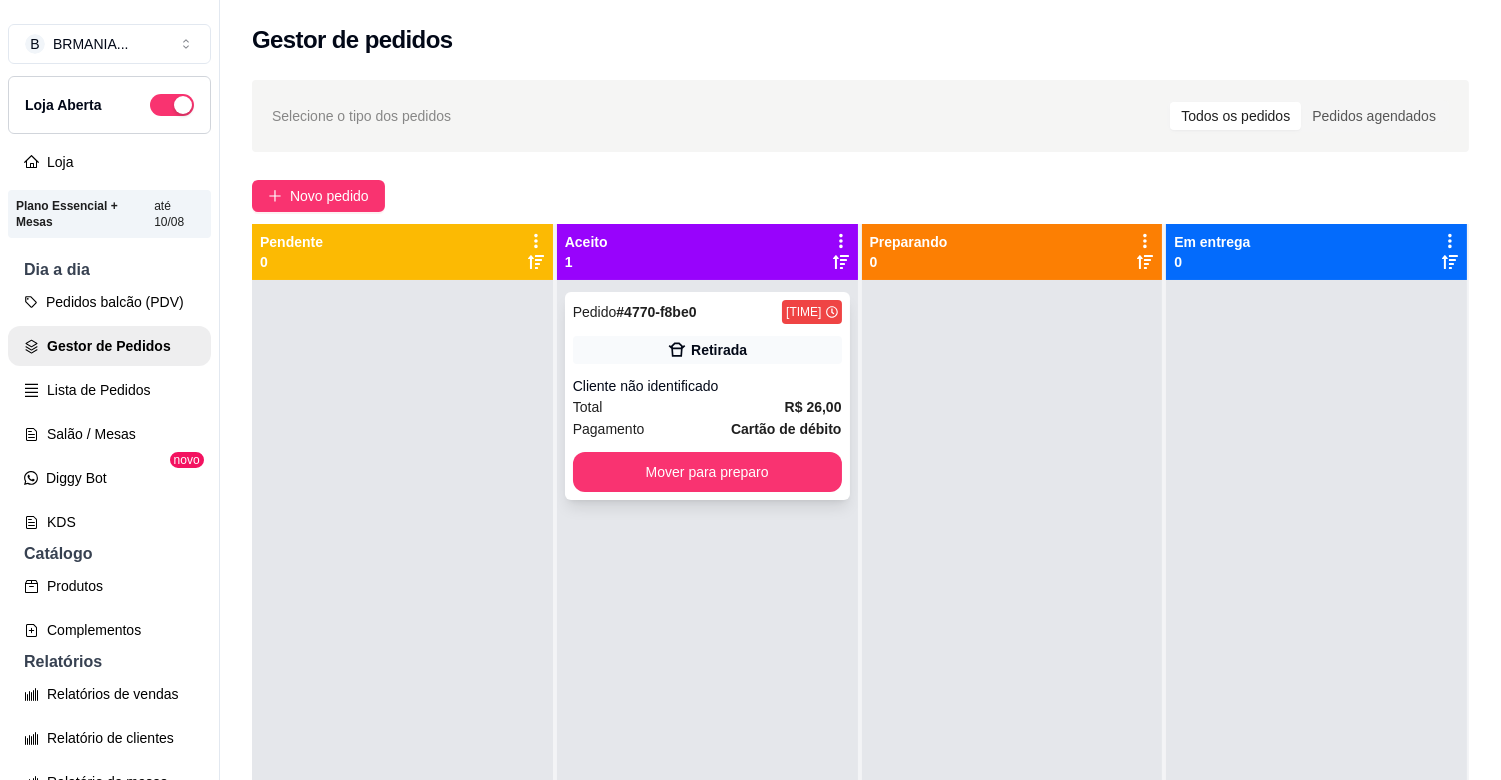 click on "Pedido  # [ORDER_ID] [TIME] Retirada Cliente não identificado Total R$ 26,00 Pagamento Cartão de débito Mover para preparo" at bounding box center [707, 396] 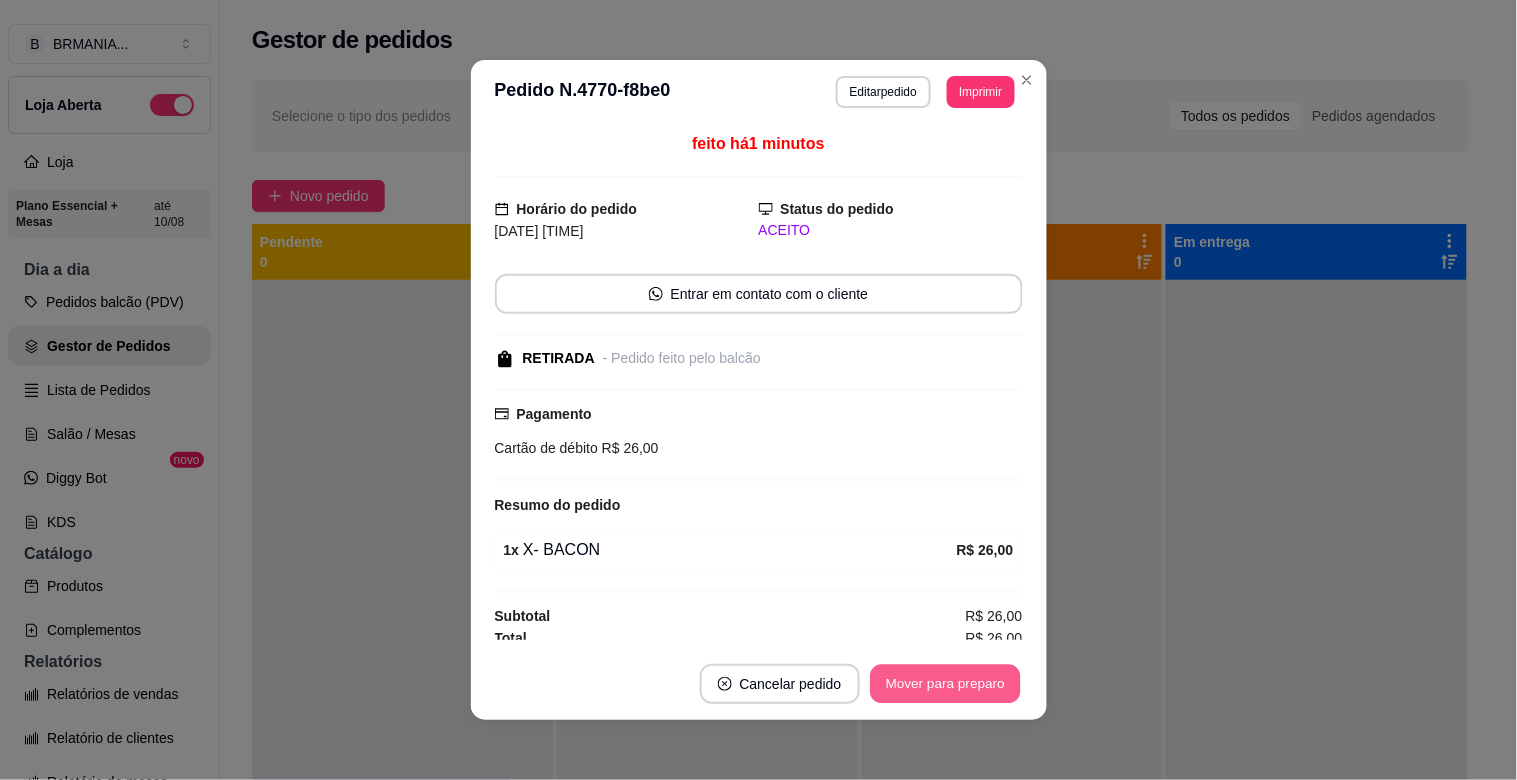 click on "Mover para preparo" at bounding box center (945, 684) 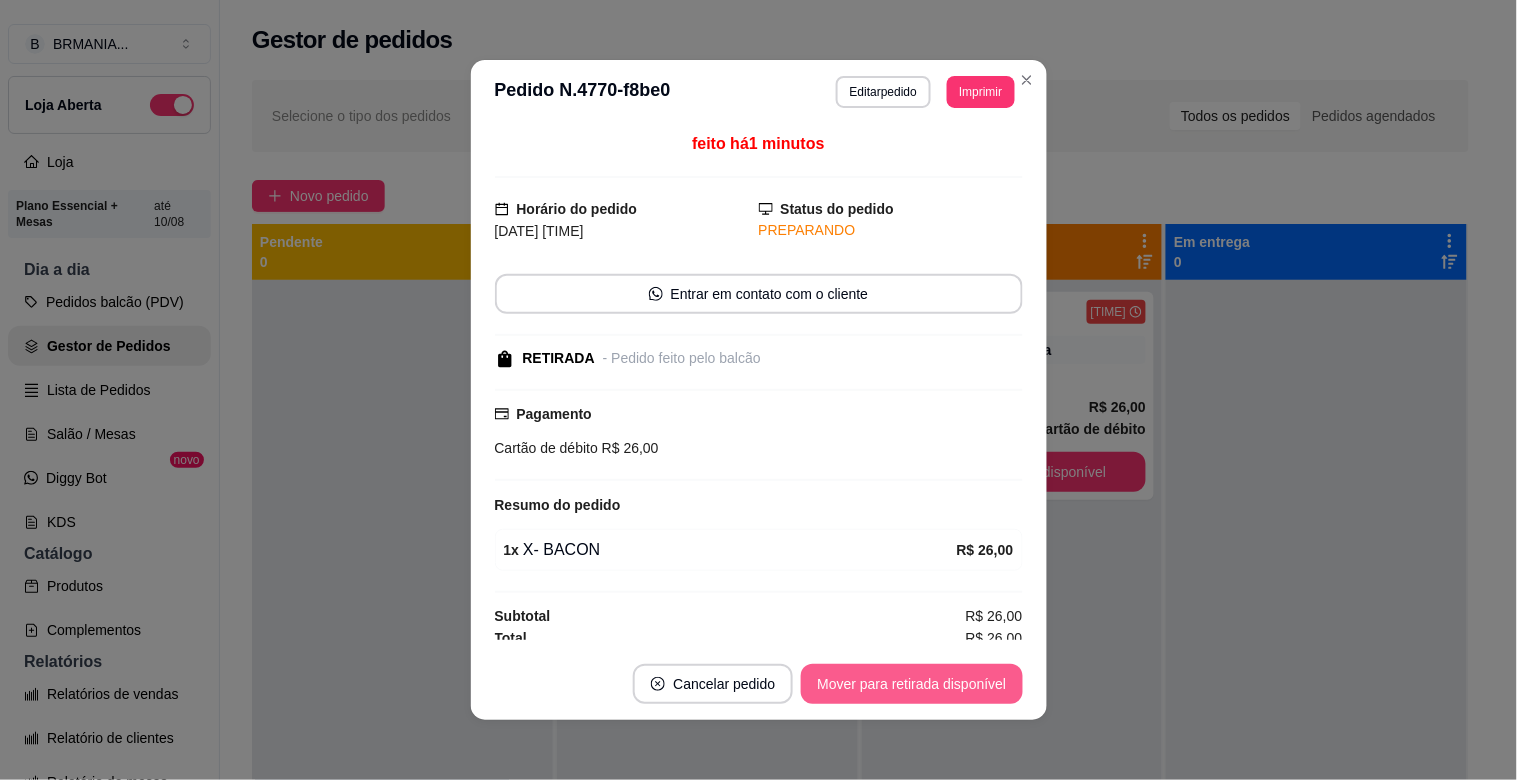 click on "Mover para retirada disponível" at bounding box center [911, 684] 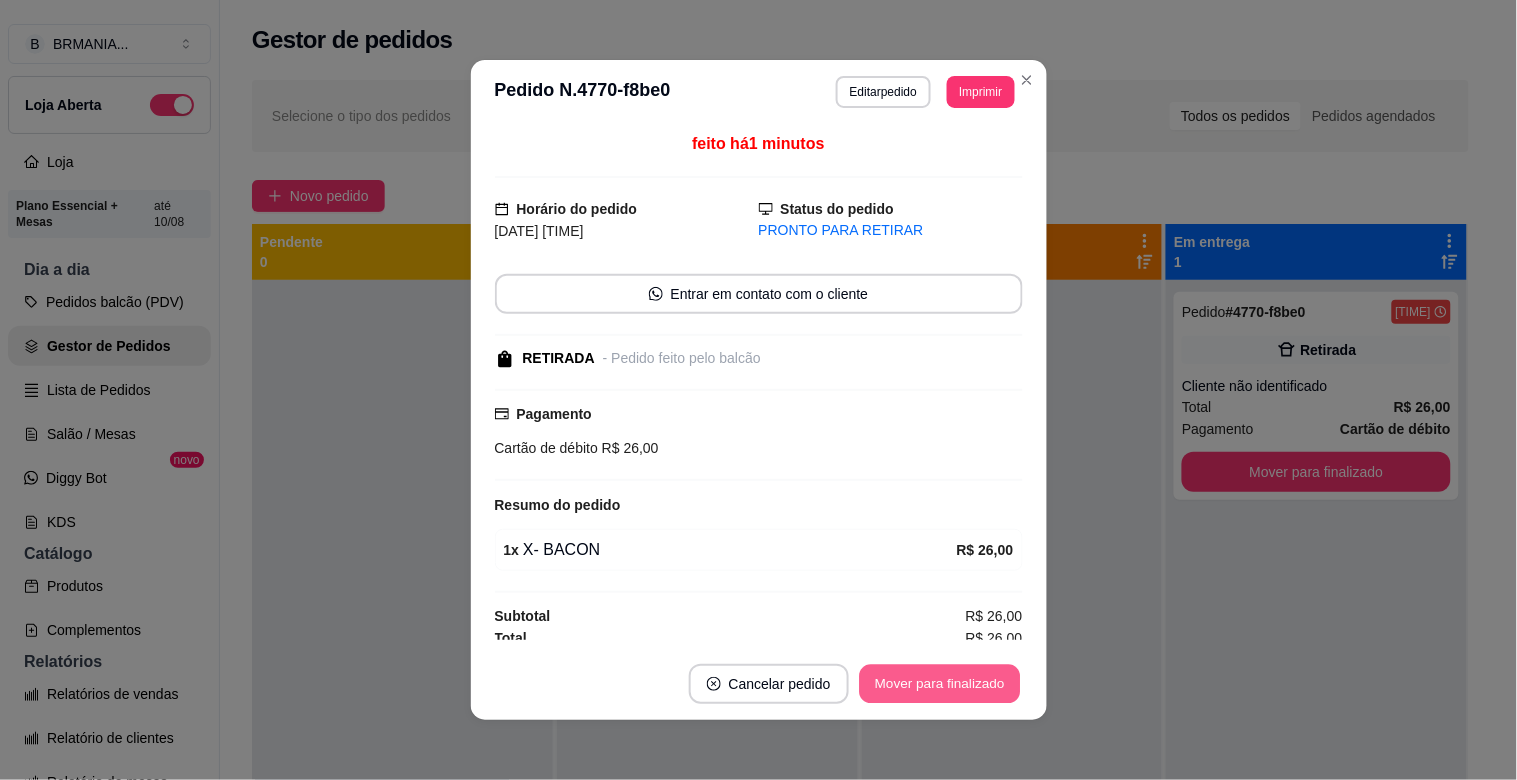 click on "Mover para finalizado" at bounding box center (939, 684) 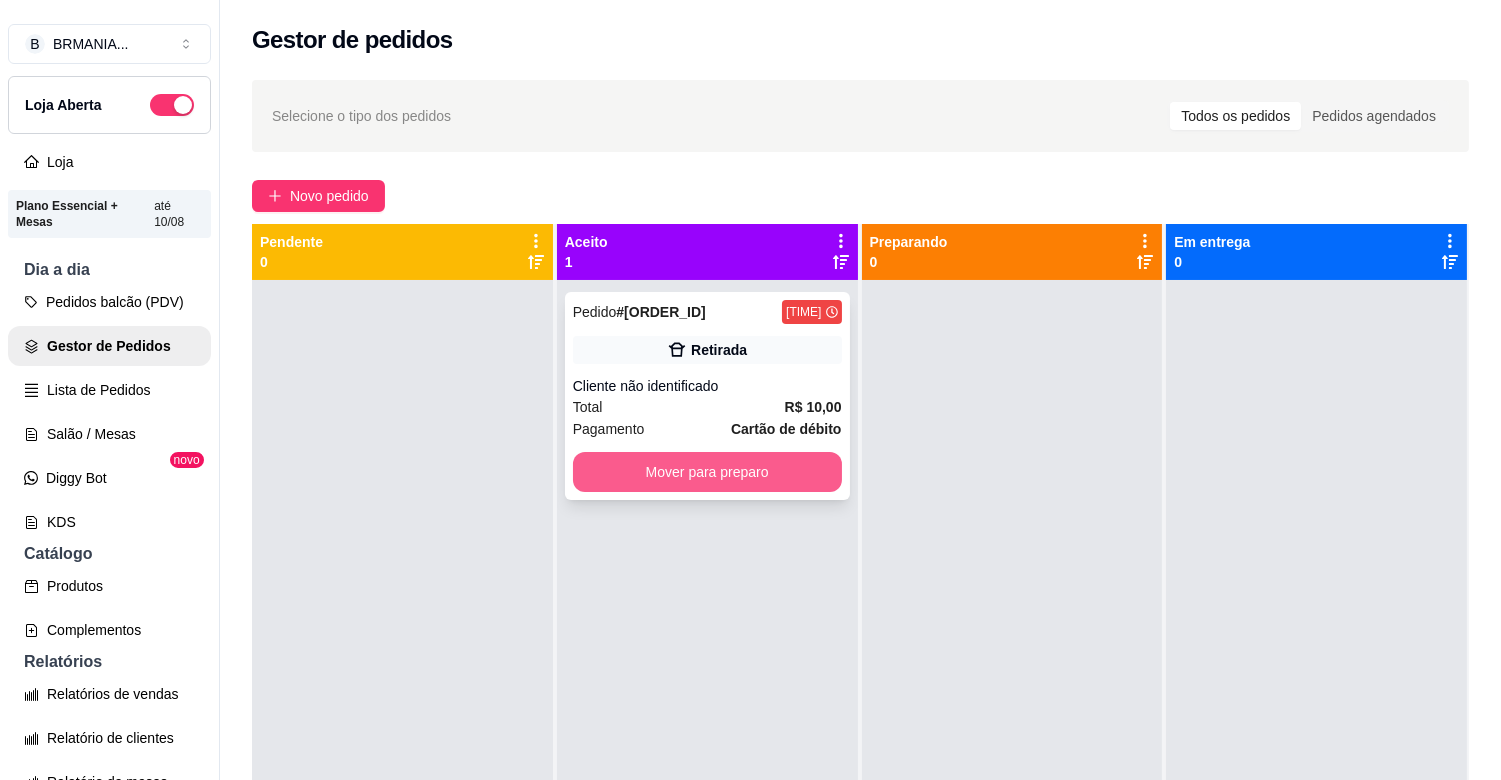 click on "Mover para preparo" at bounding box center [707, 472] 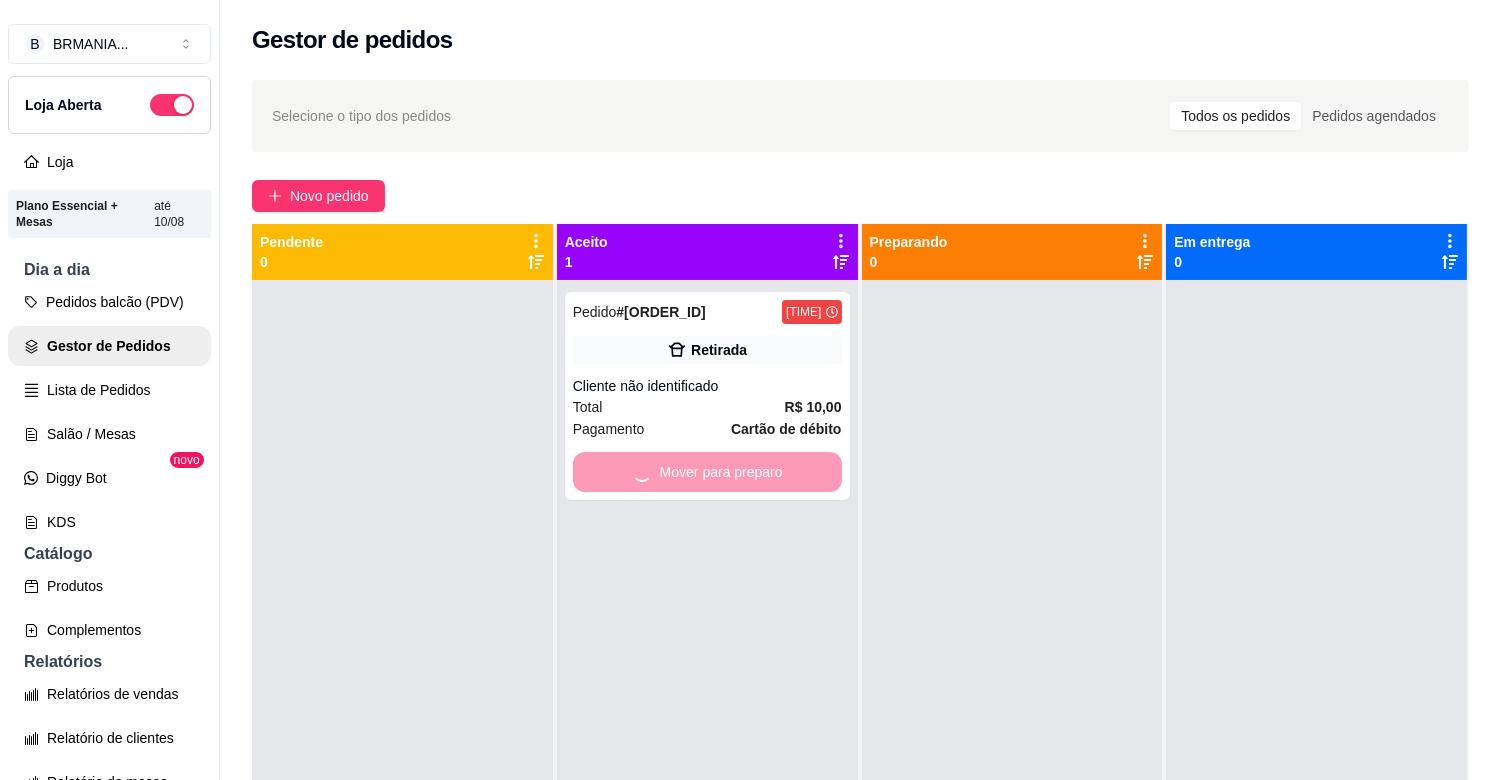 click at bounding box center (1012, 670) 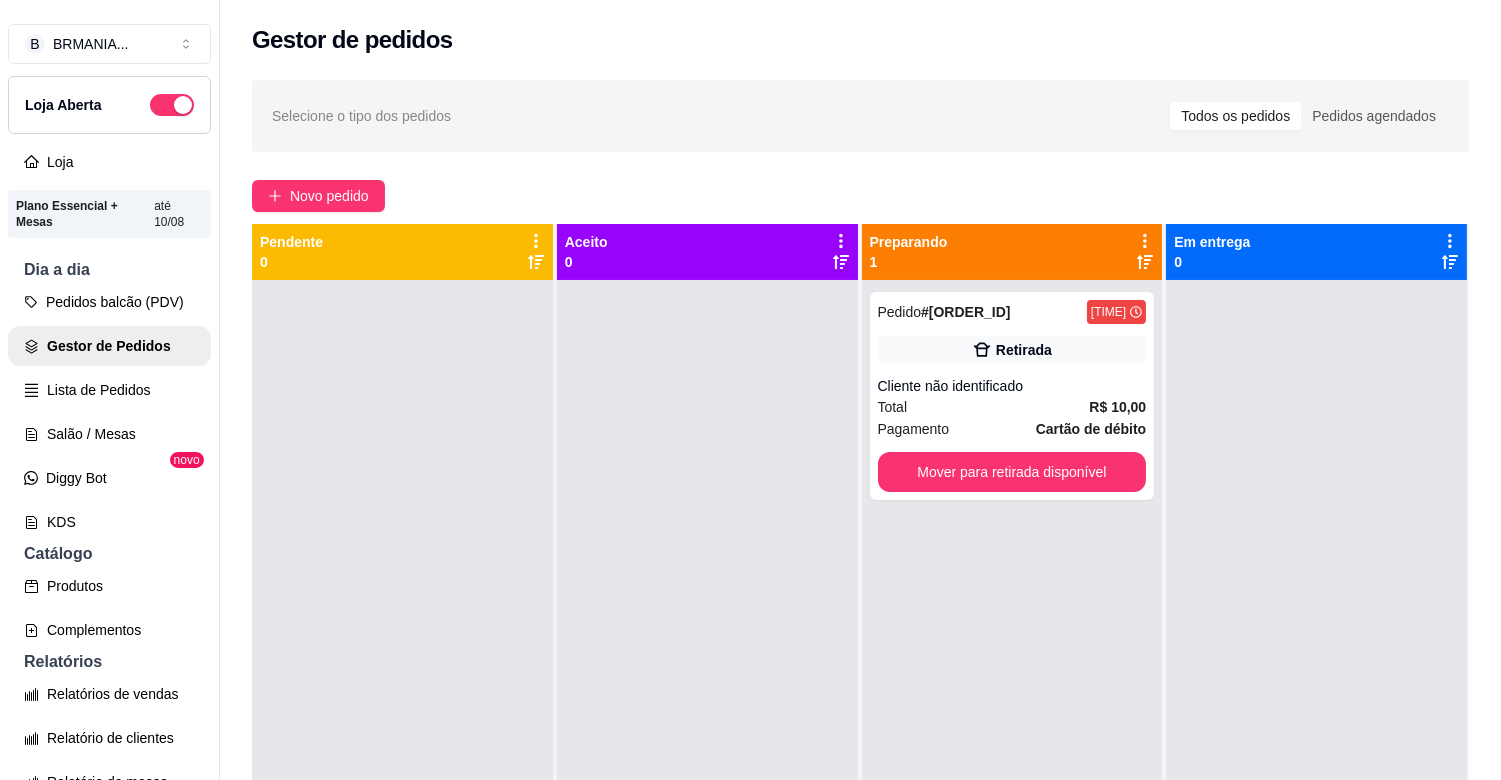 click on "Mover para retirada disponível" at bounding box center (1012, 472) 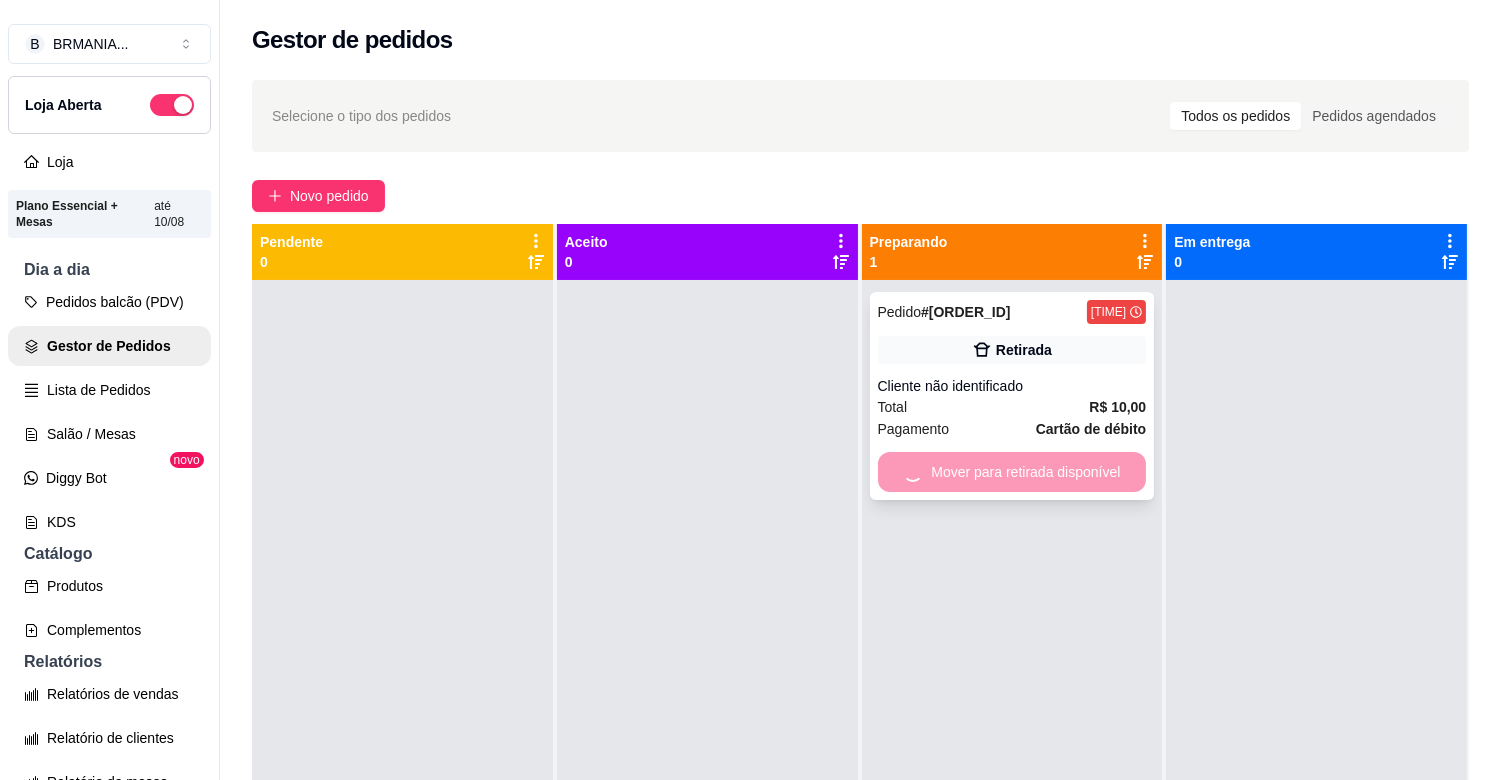 click on "Mover para retirada disponível" at bounding box center [1012, 472] 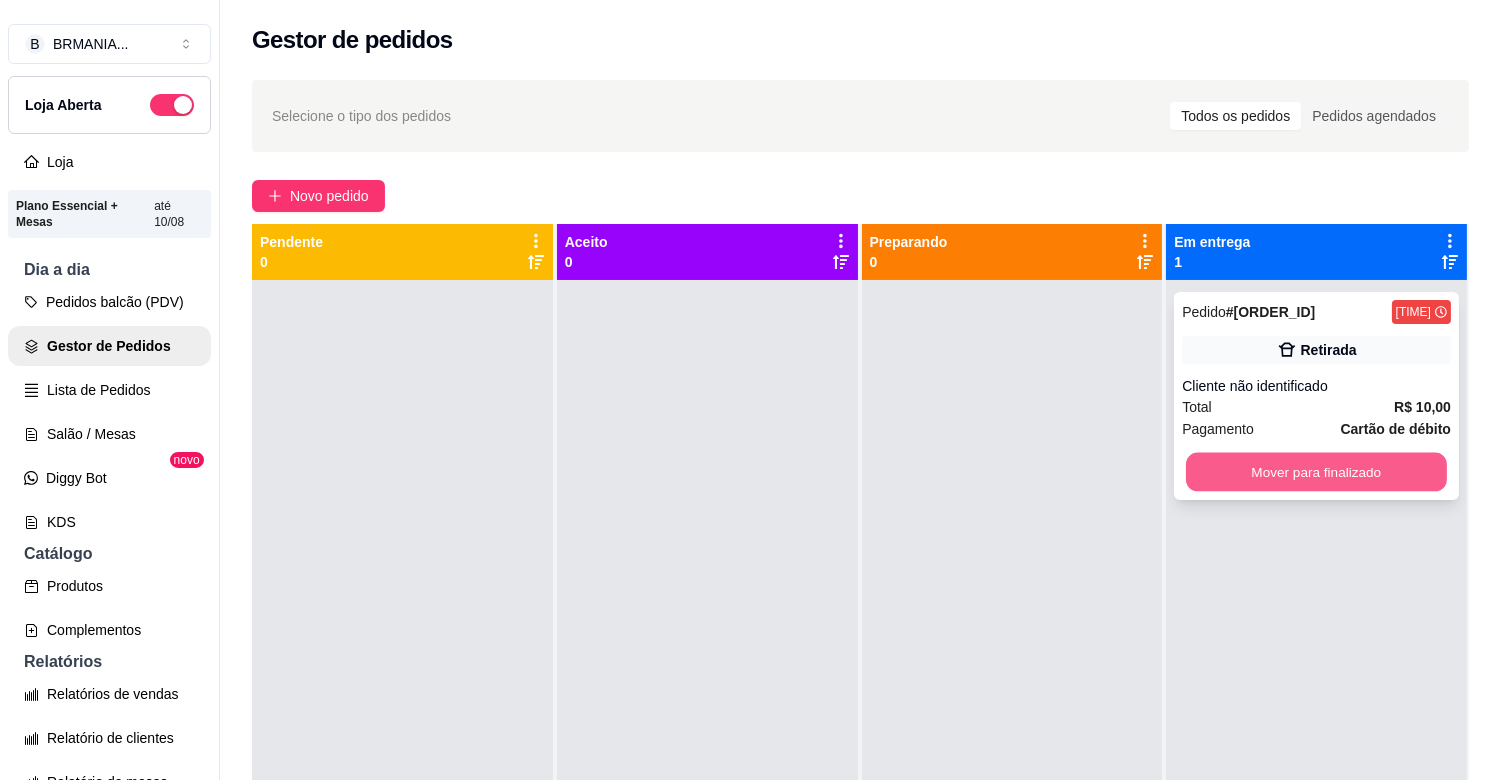 click on "Mover para finalizado" at bounding box center [1316, 472] 